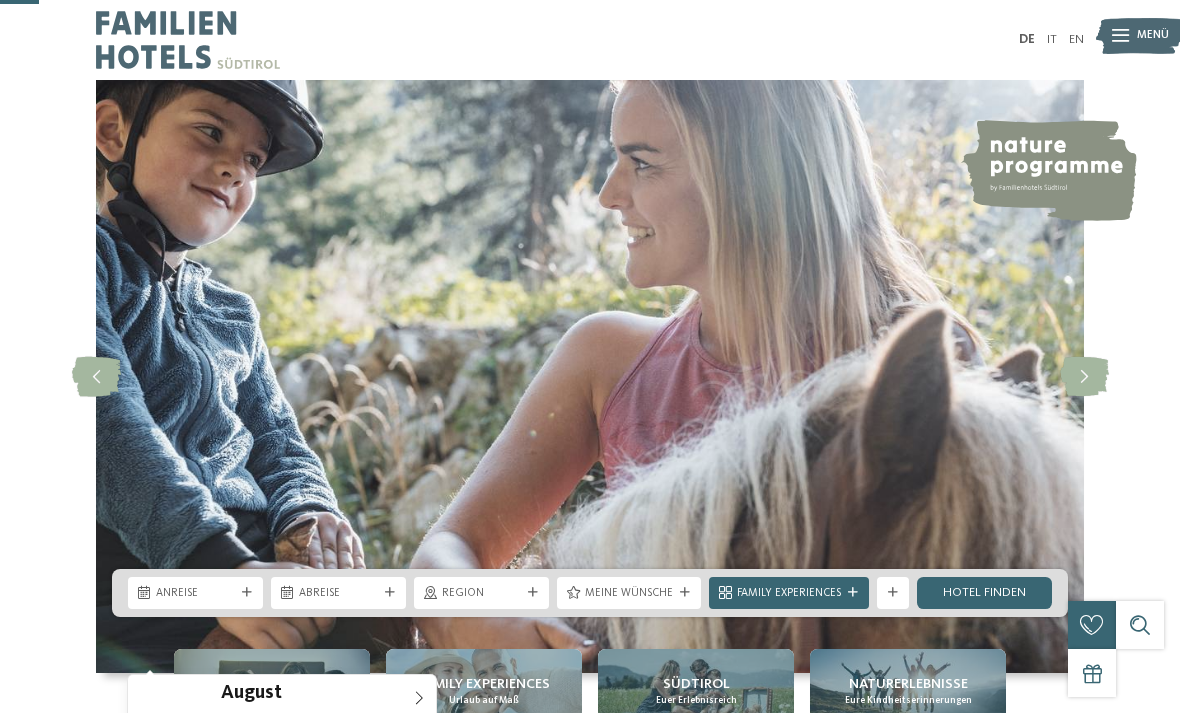 scroll, scrollTop: 223, scrollLeft: 0, axis: vertical 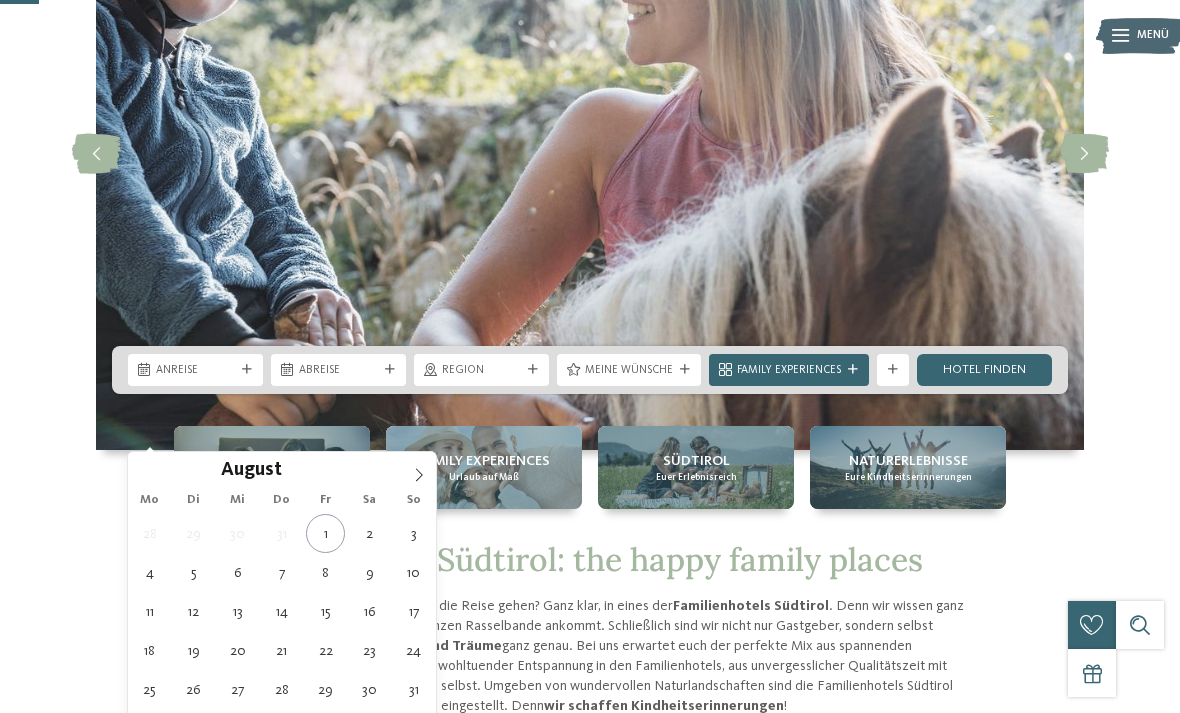 type on "[DATE]" 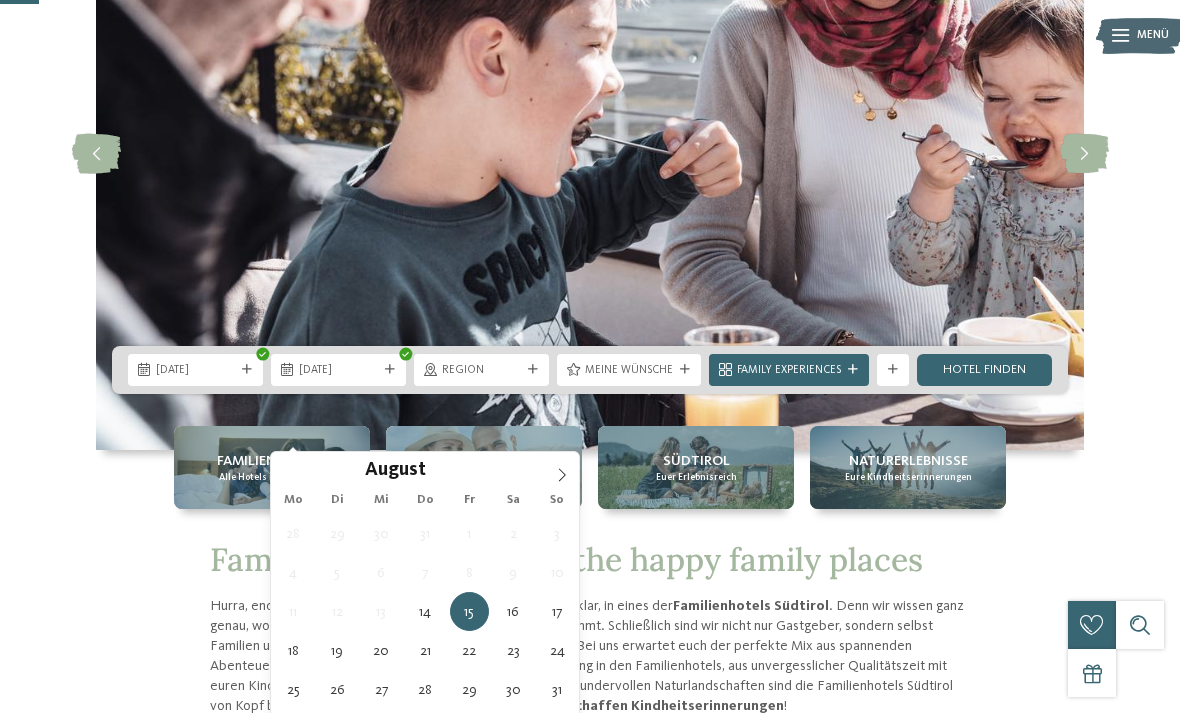 type on "[DATE]" 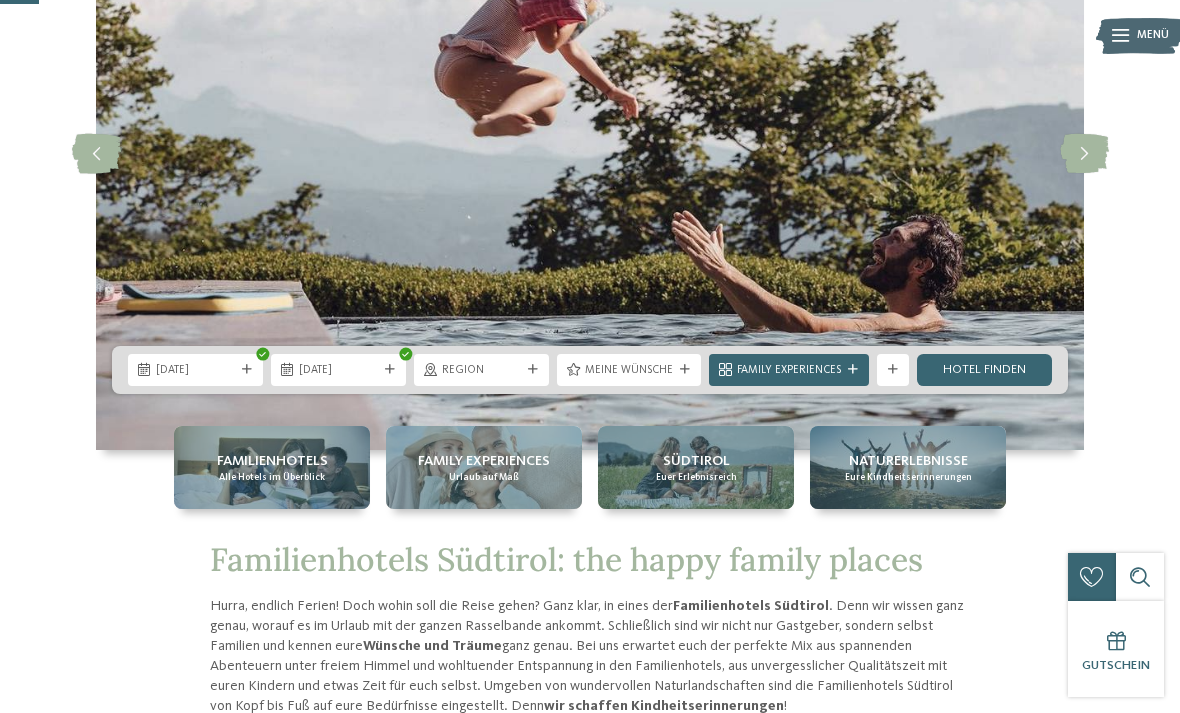 click on "Meine Wünsche" at bounding box center (629, 371) 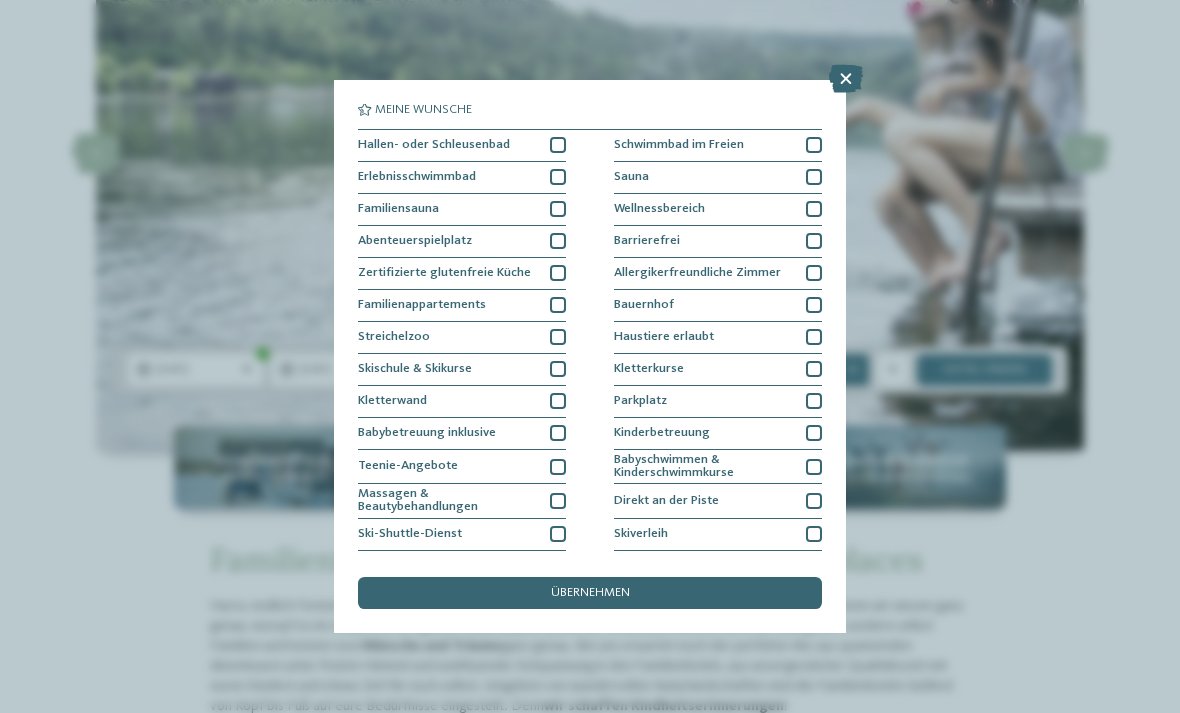 click at bounding box center [558, 145] 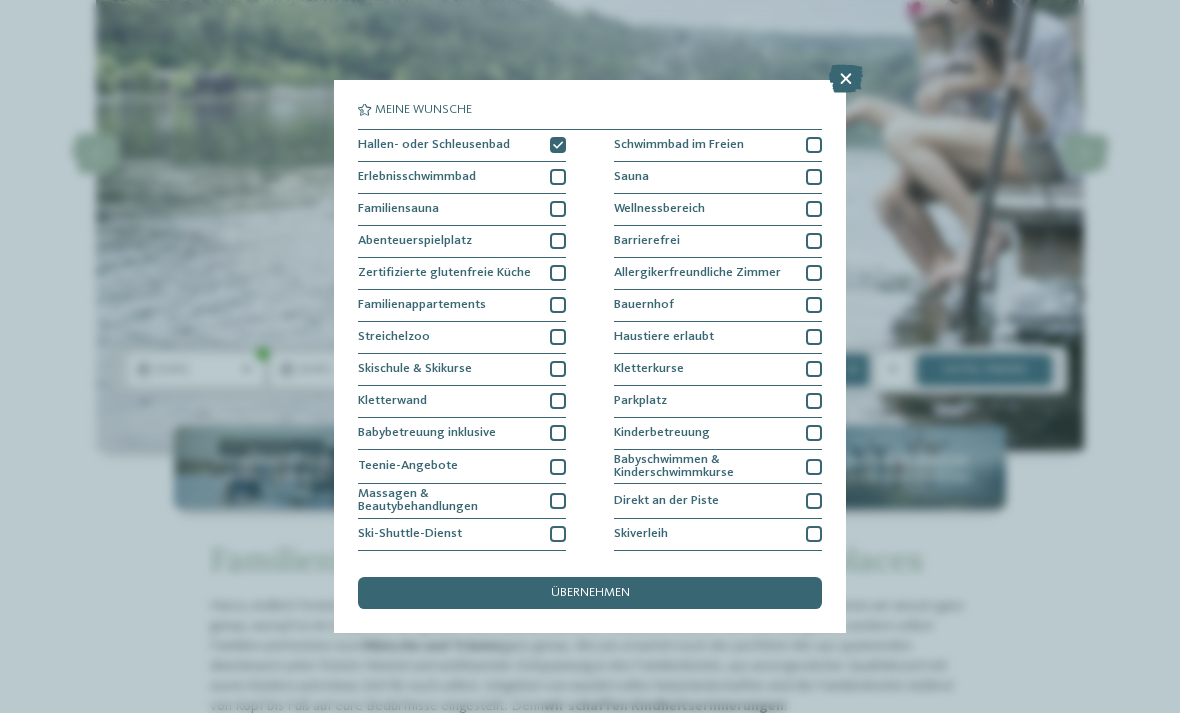 click at bounding box center [558, 209] 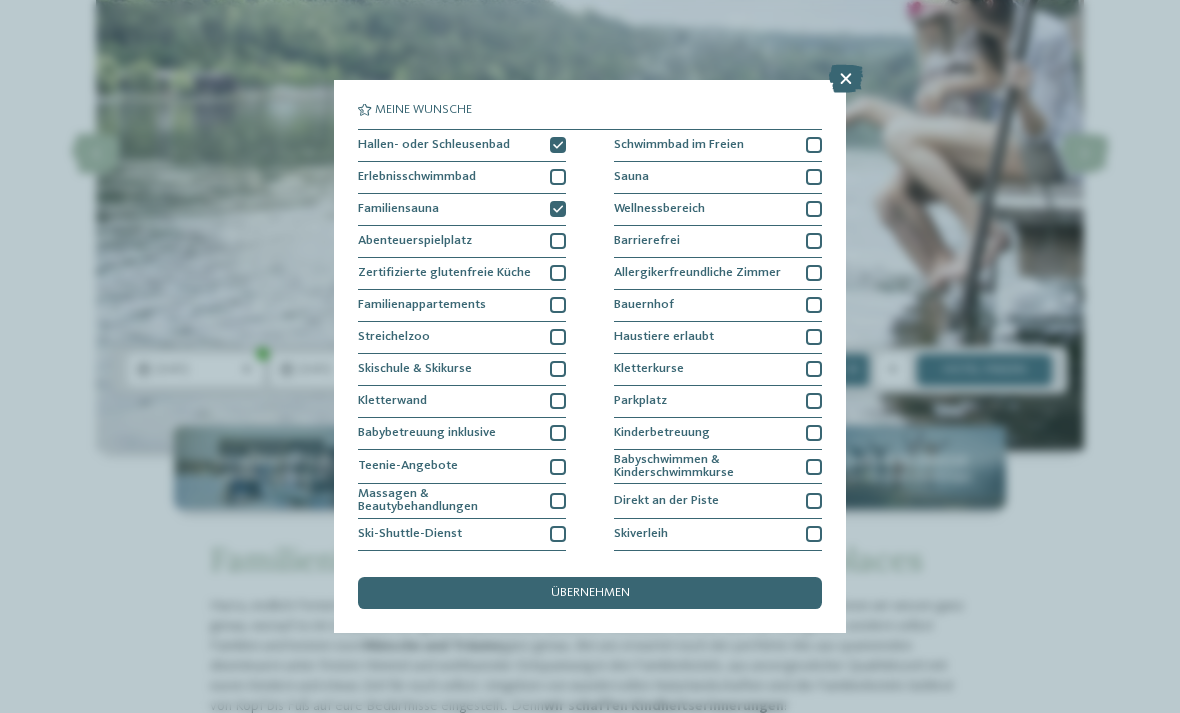 click at bounding box center [558, 241] 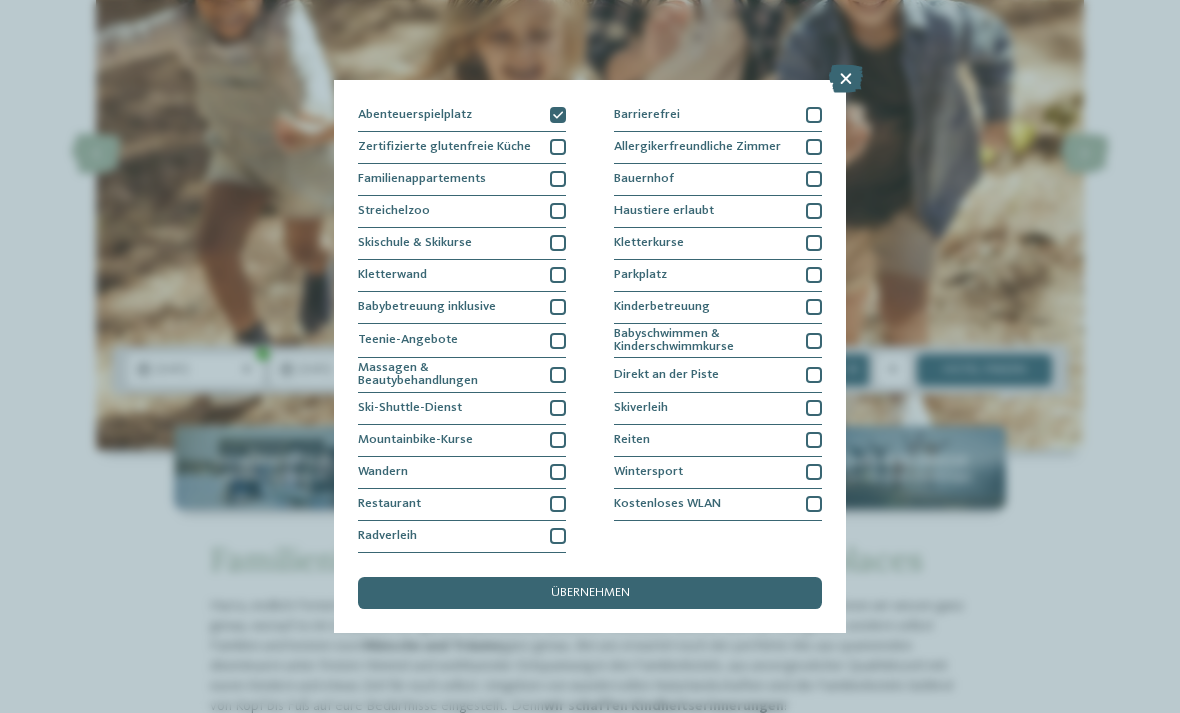 scroll, scrollTop: 282, scrollLeft: 0, axis: vertical 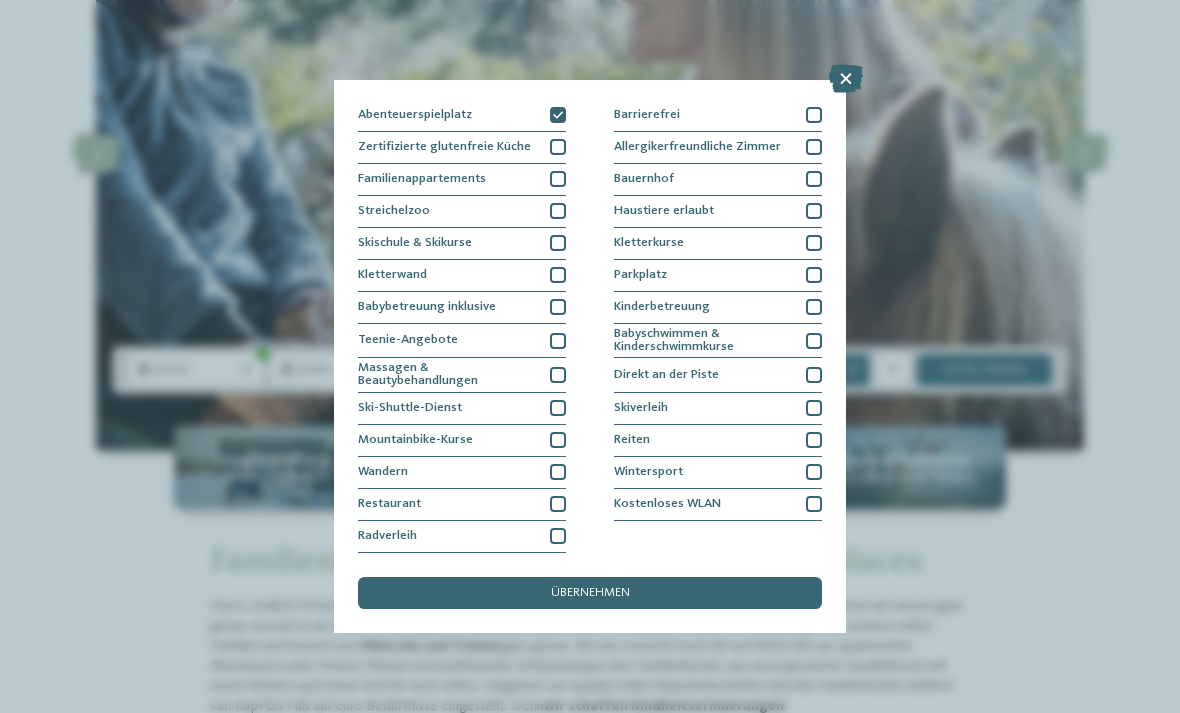 click on "Wandern" at bounding box center (462, 473) 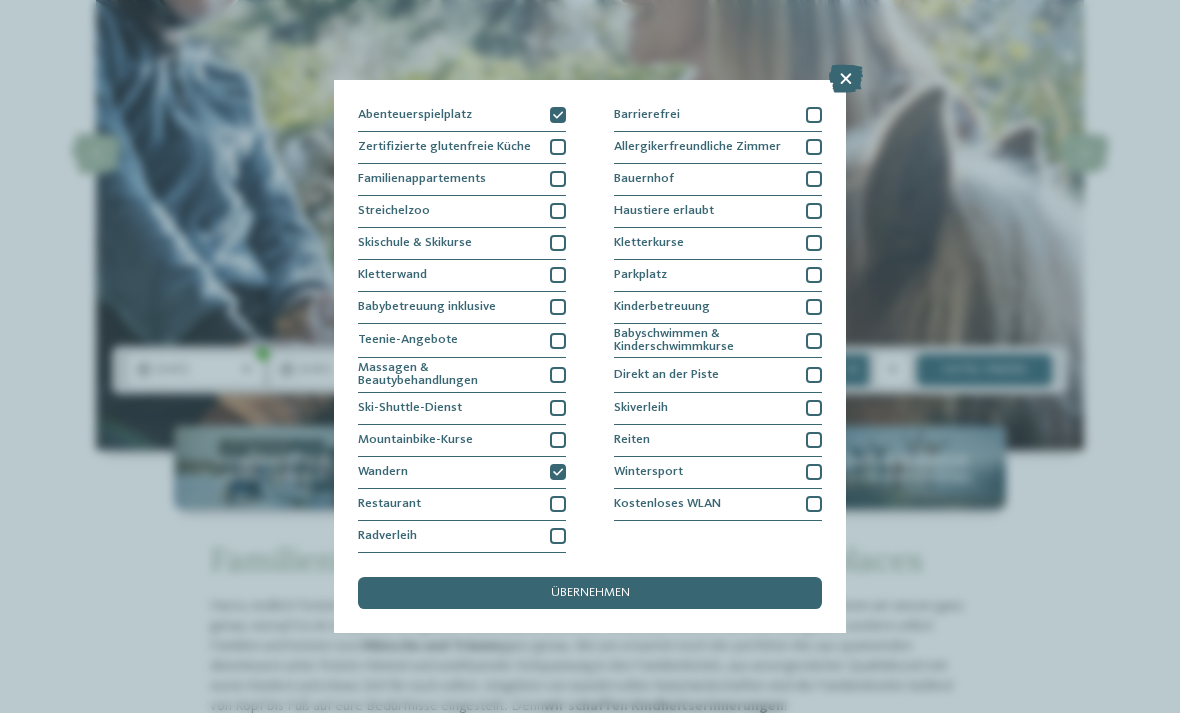 click at bounding box center (558, 504) 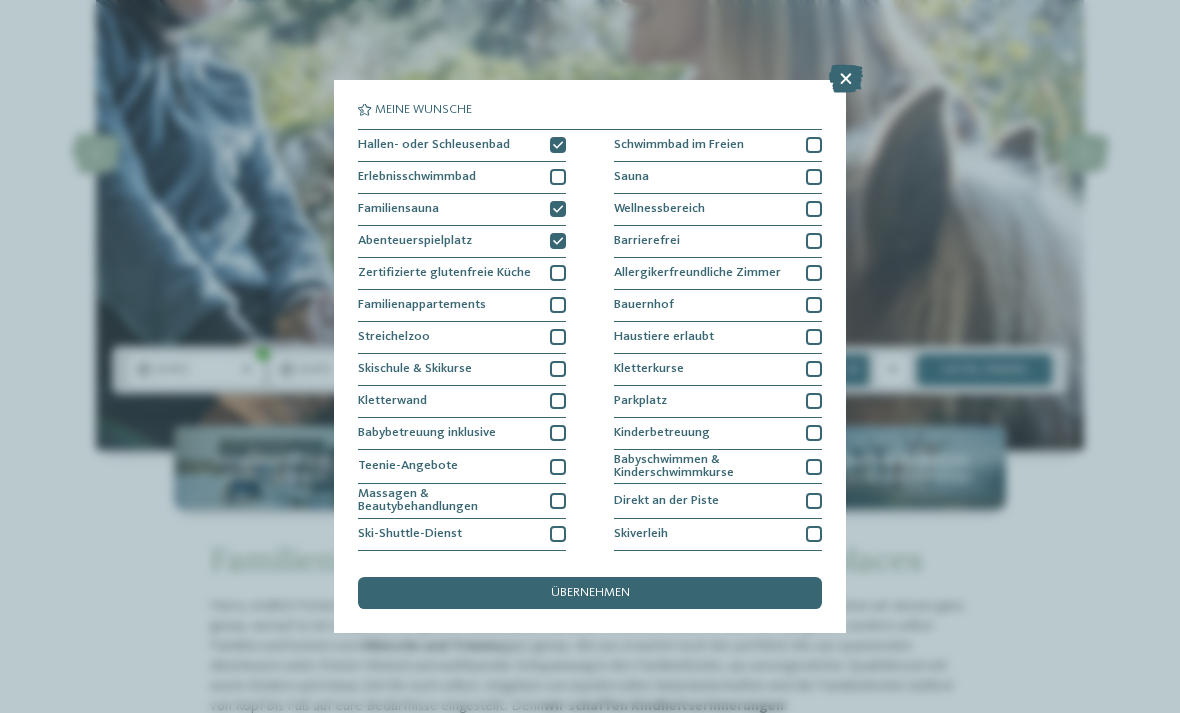 scroll, scrollTop: 0, scrollLeft: 0, axis: both 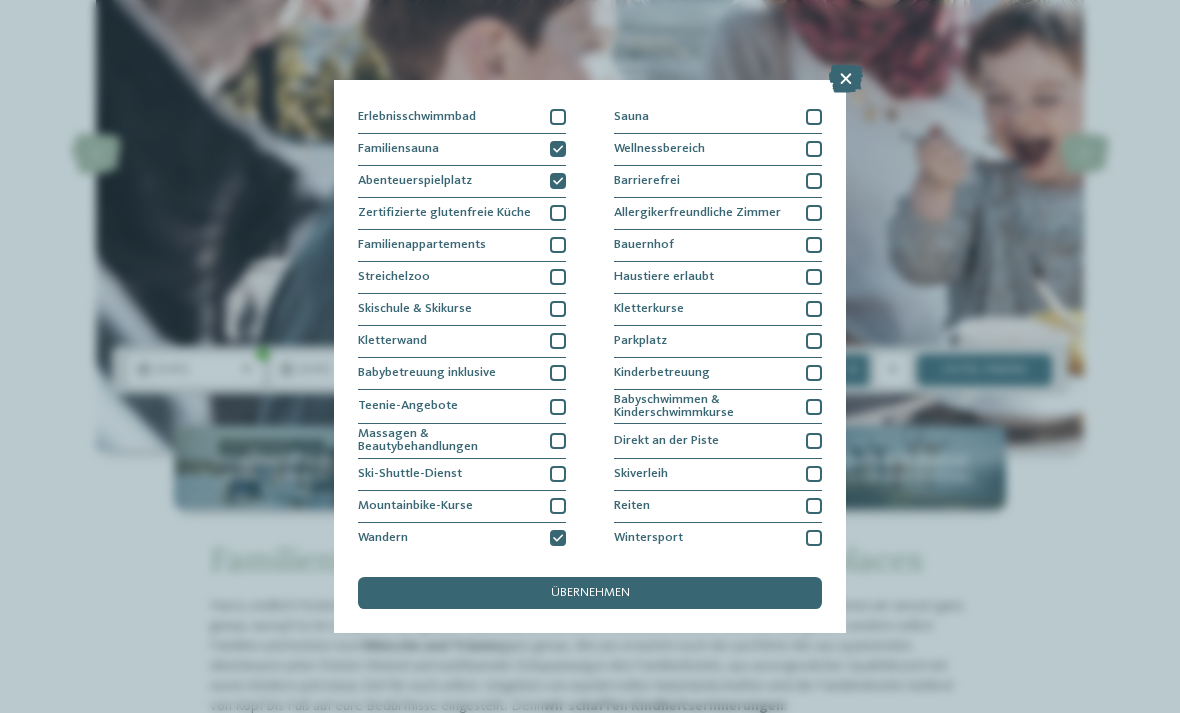 click at bounding box center [814, 149] 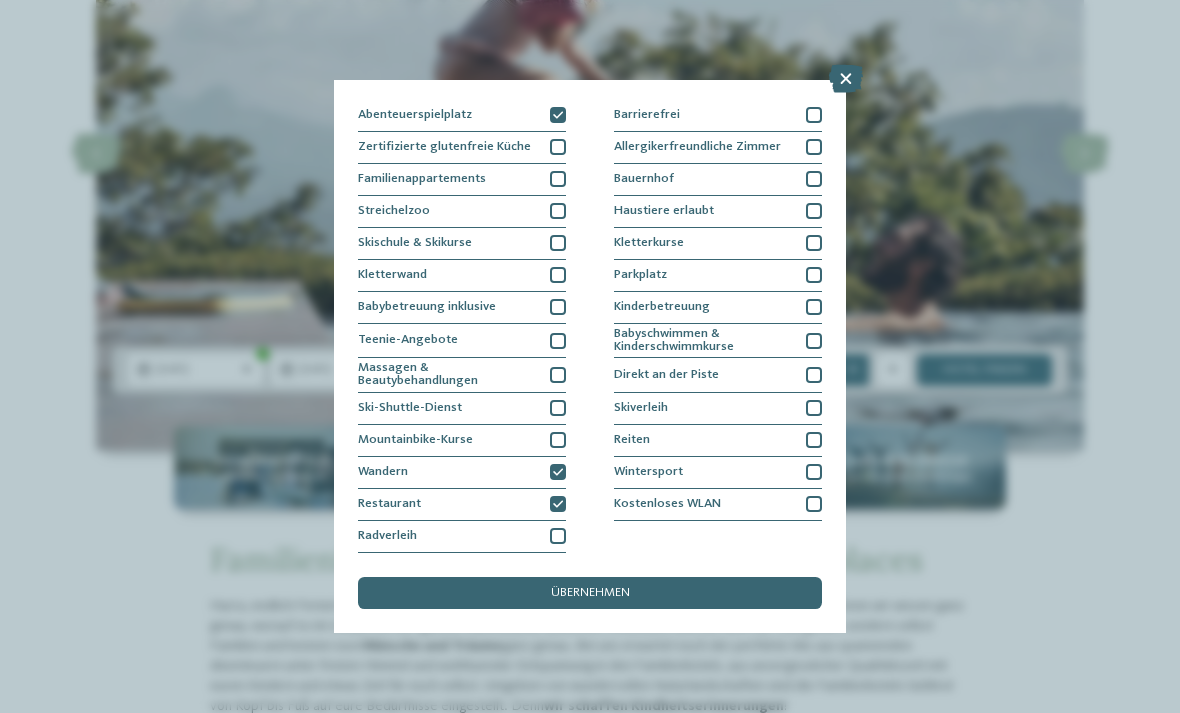 scroll, scrollTop: 267, scrollLeft: 0, axis: vertical 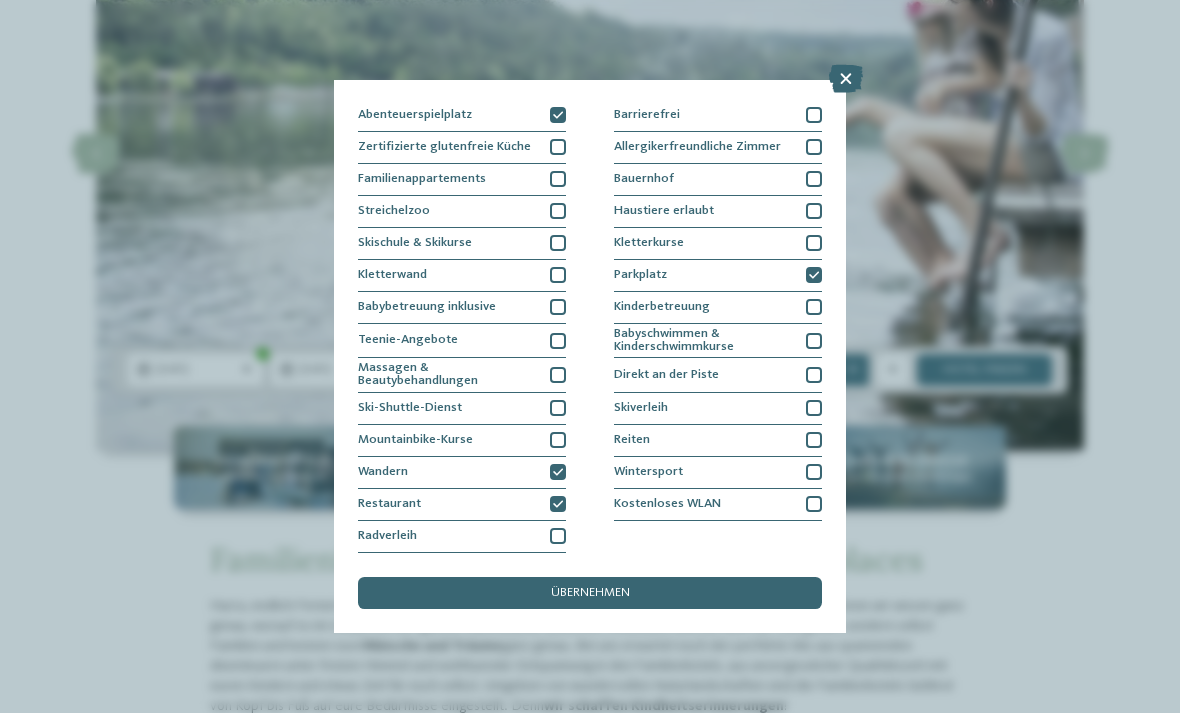 click on "übernehmen" at bounding box center (590, 593) 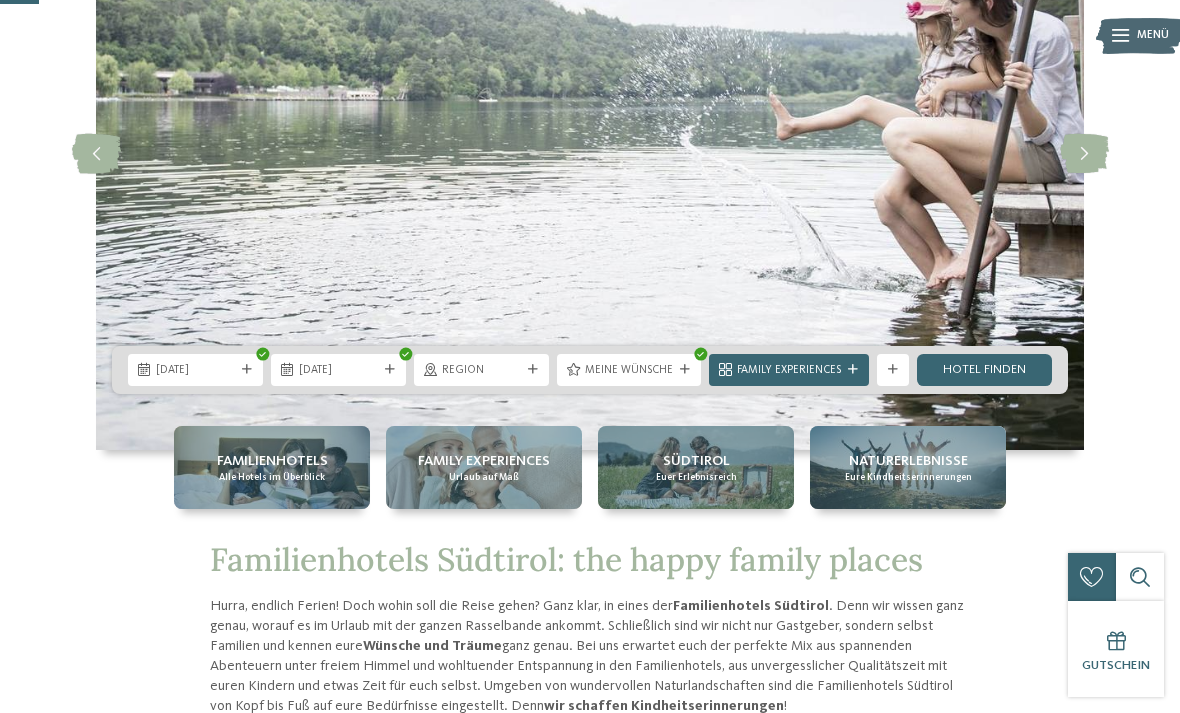 click on "Region" at bounding box center (481, 371) 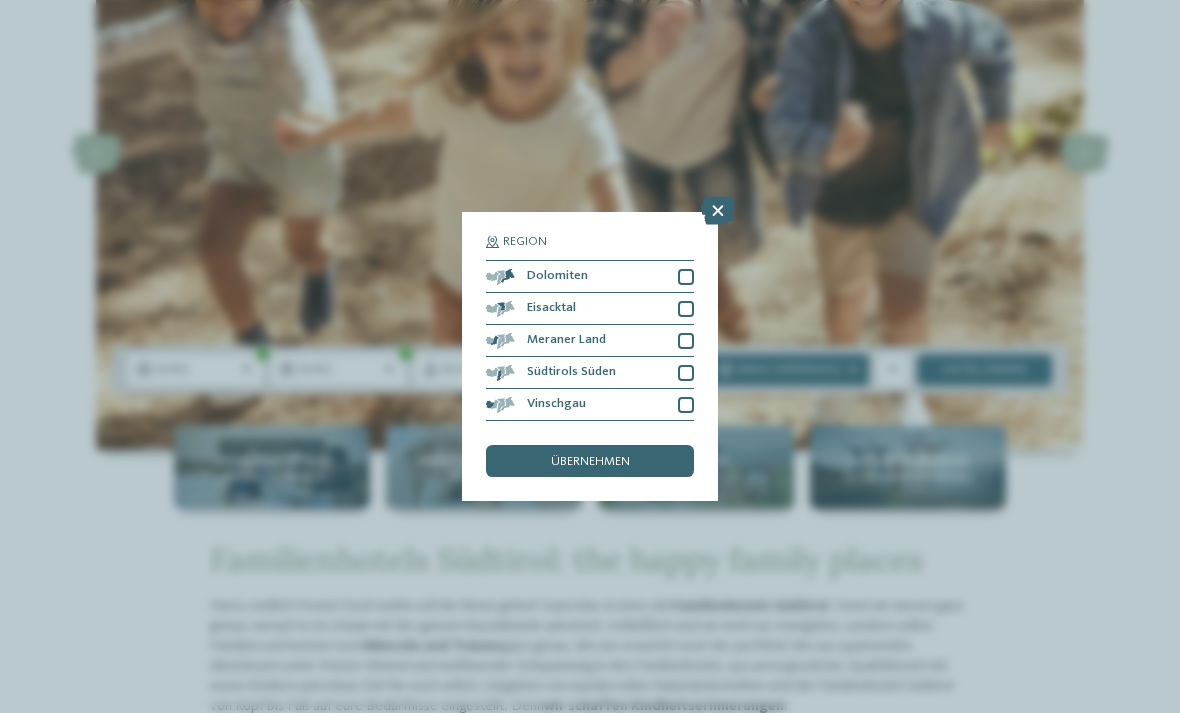 click on "Dolomiten" at bounding box center [590, 277] 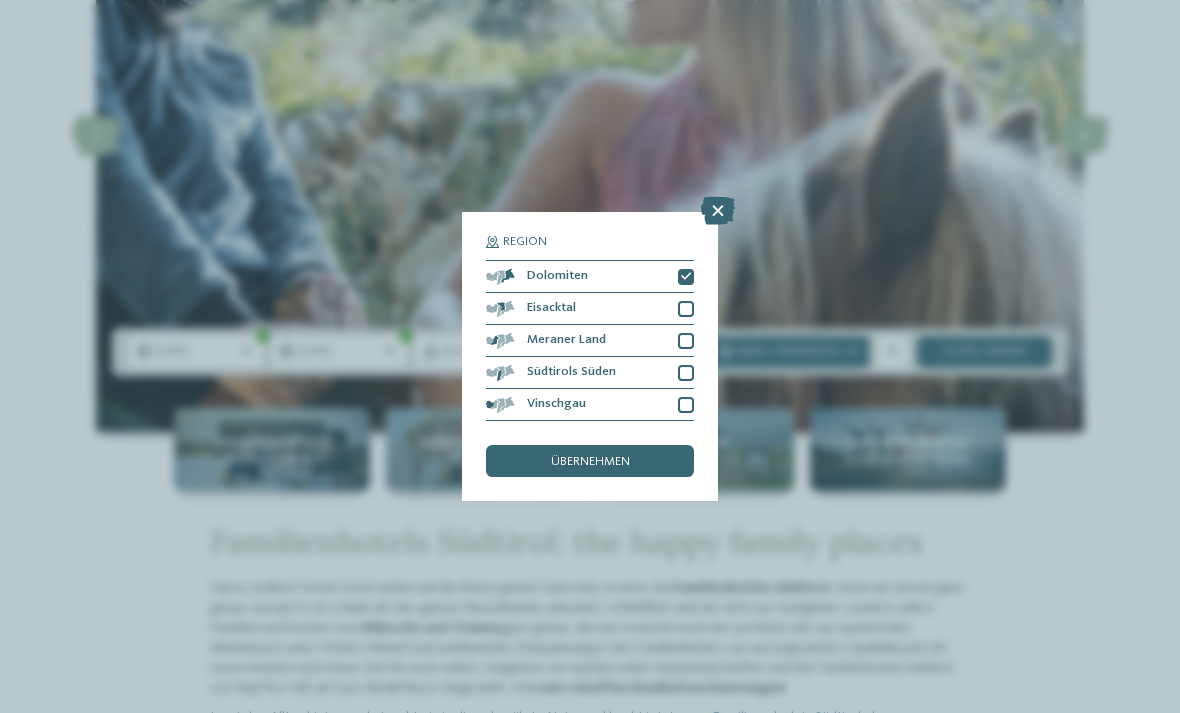 scroll, scrollTop: 235, scrollLeft: 0, axis: vertical 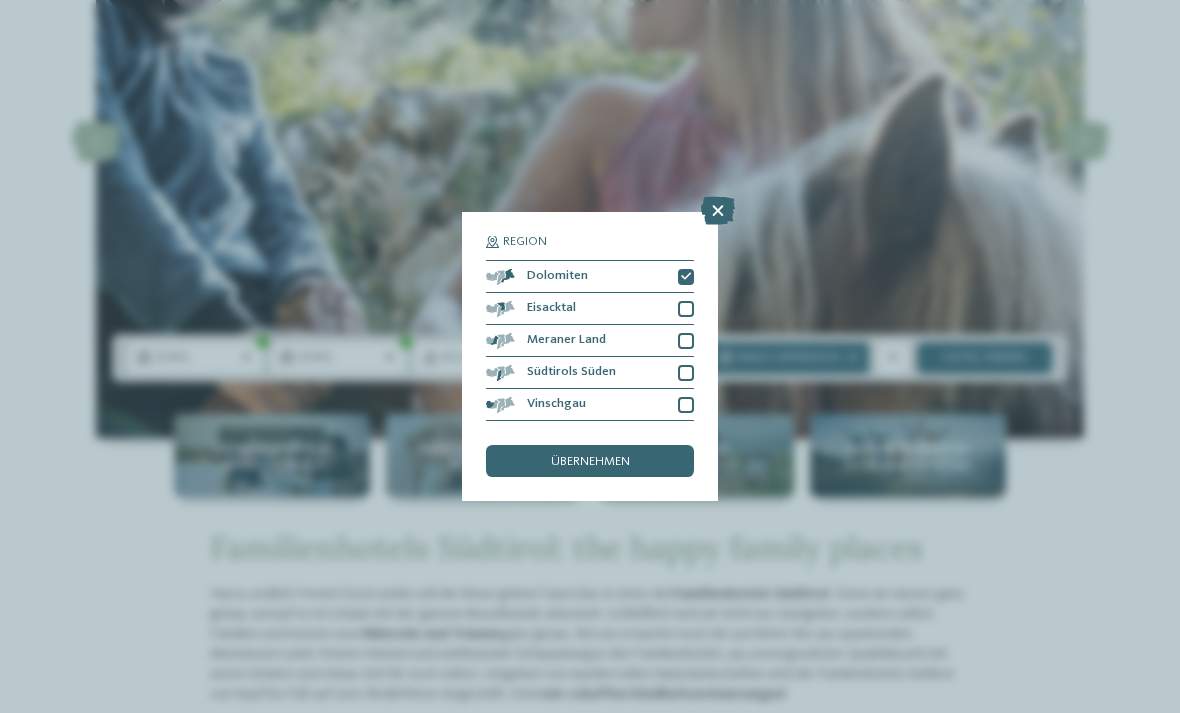 click at bounding box center [686, 277] 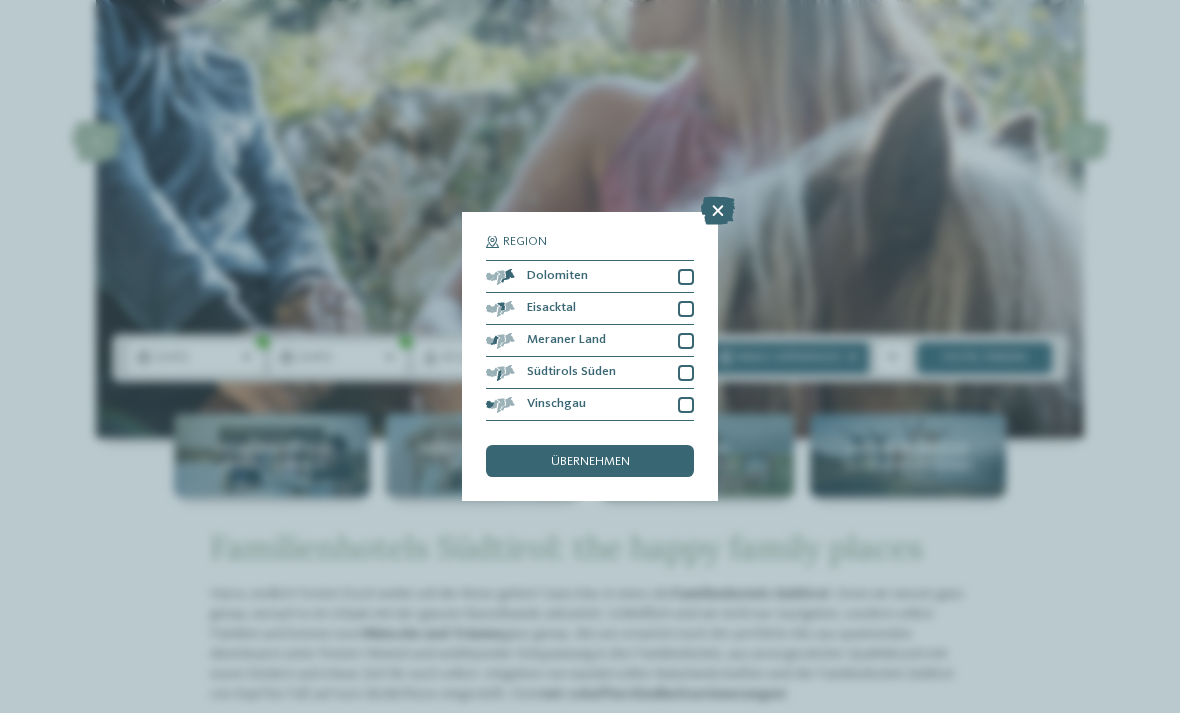 click at bounding box center [718, 211] 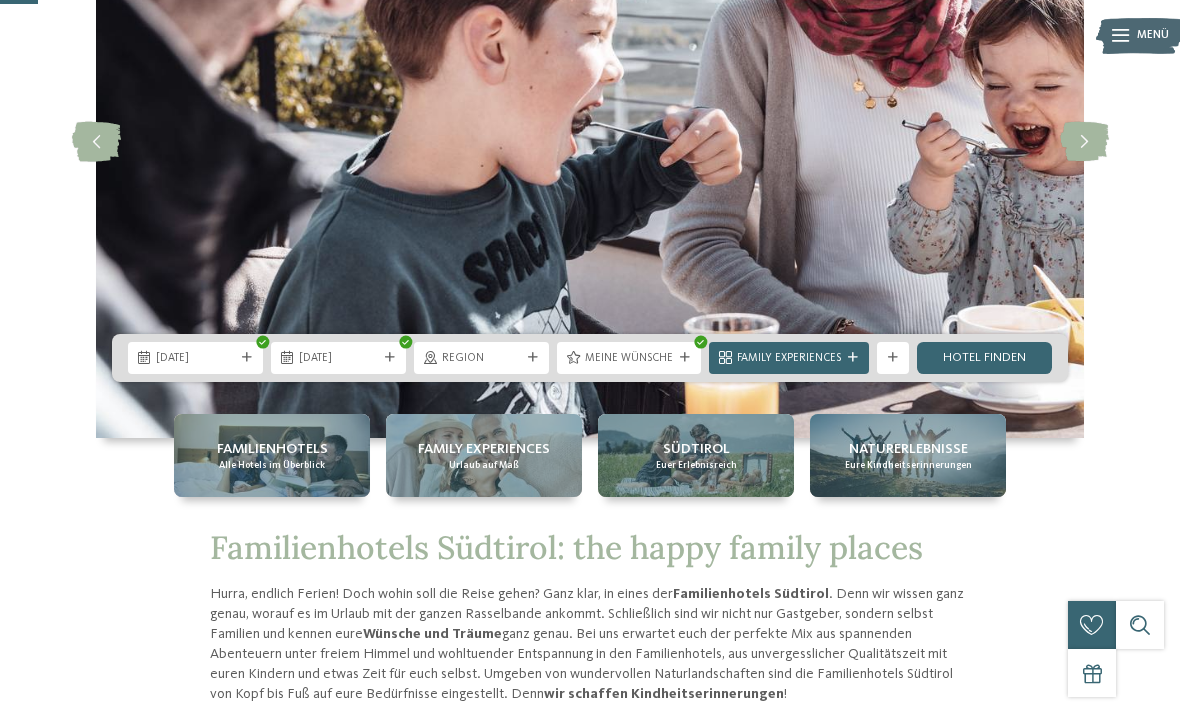 click on "Family Experiences" at bounding box center (789, 359) 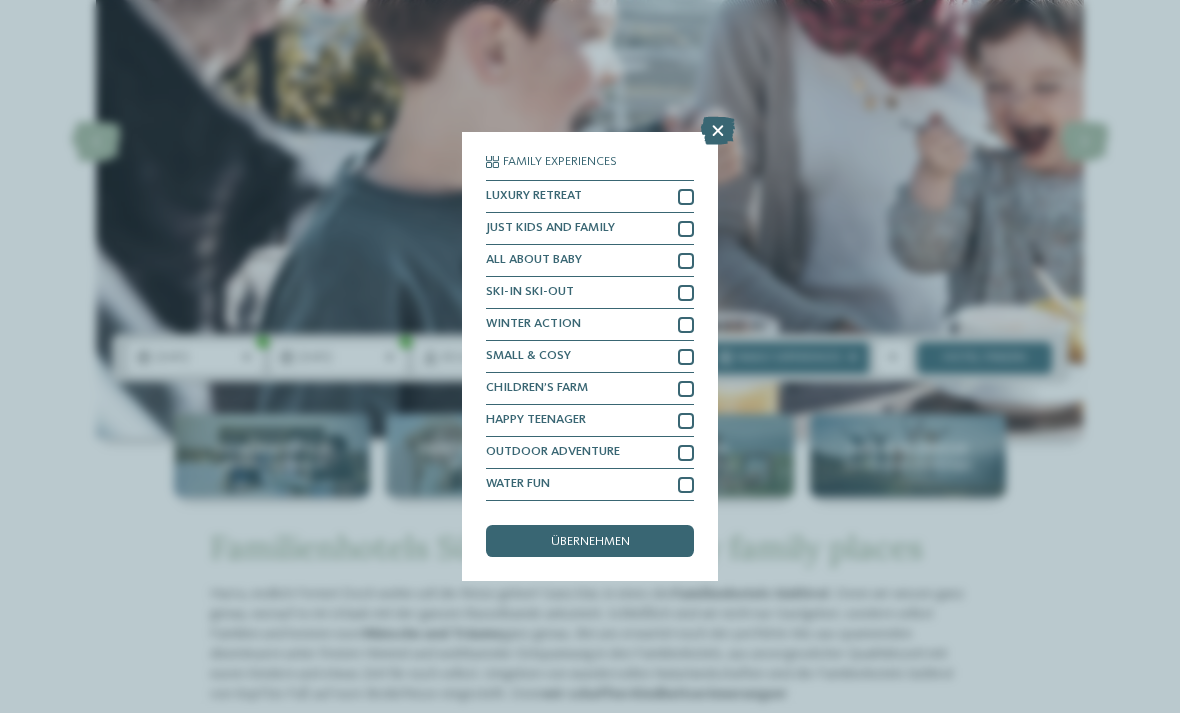 scroll, scrollTop: 56, scrollLeft: 0, axis: vertical 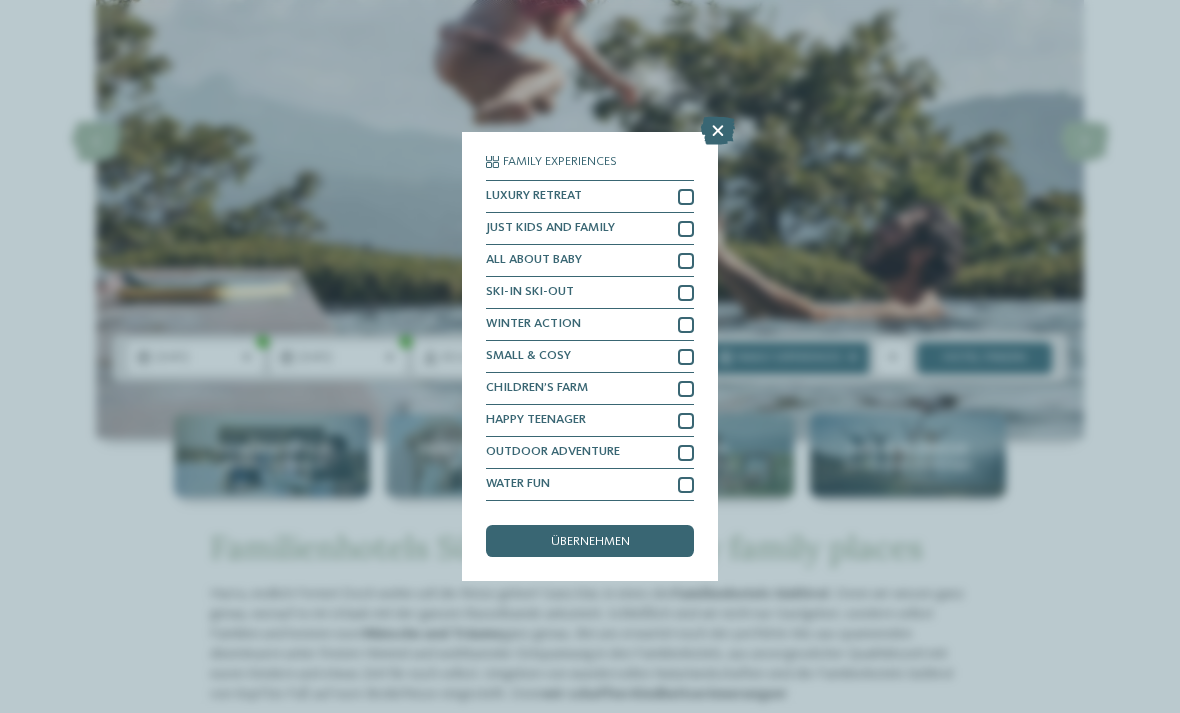 click at bounding box center [718, 131] 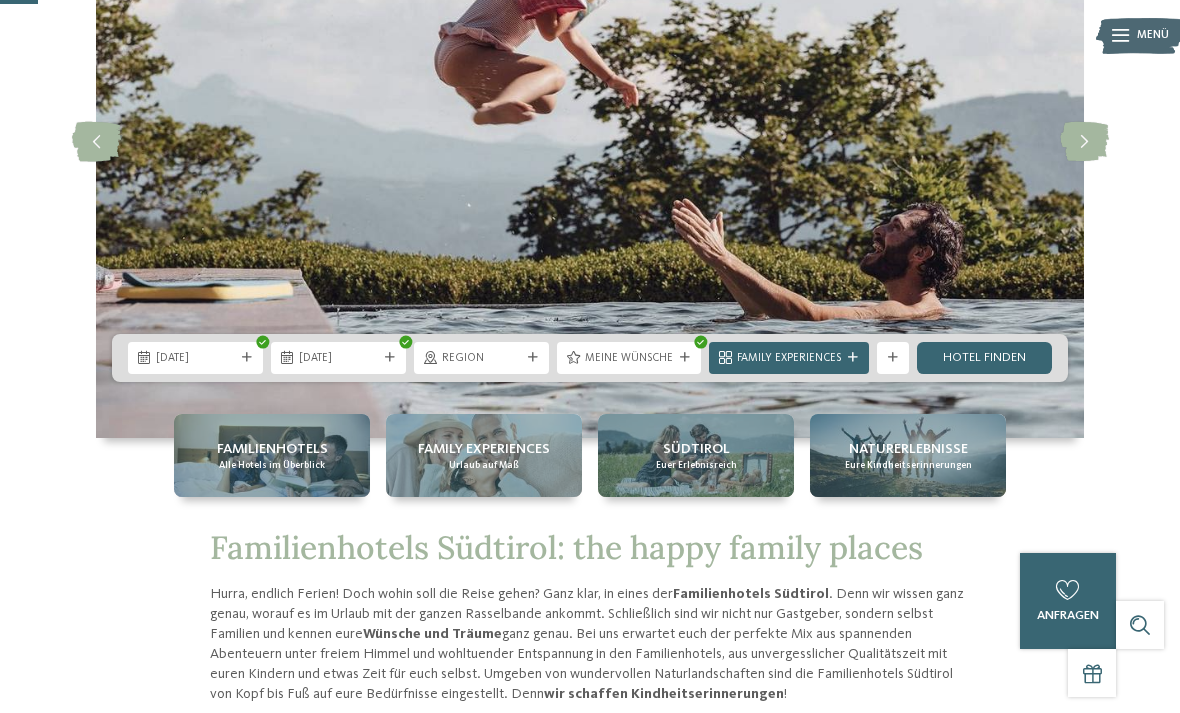 click on "Hotel finden" at bounding box center [984, 358] 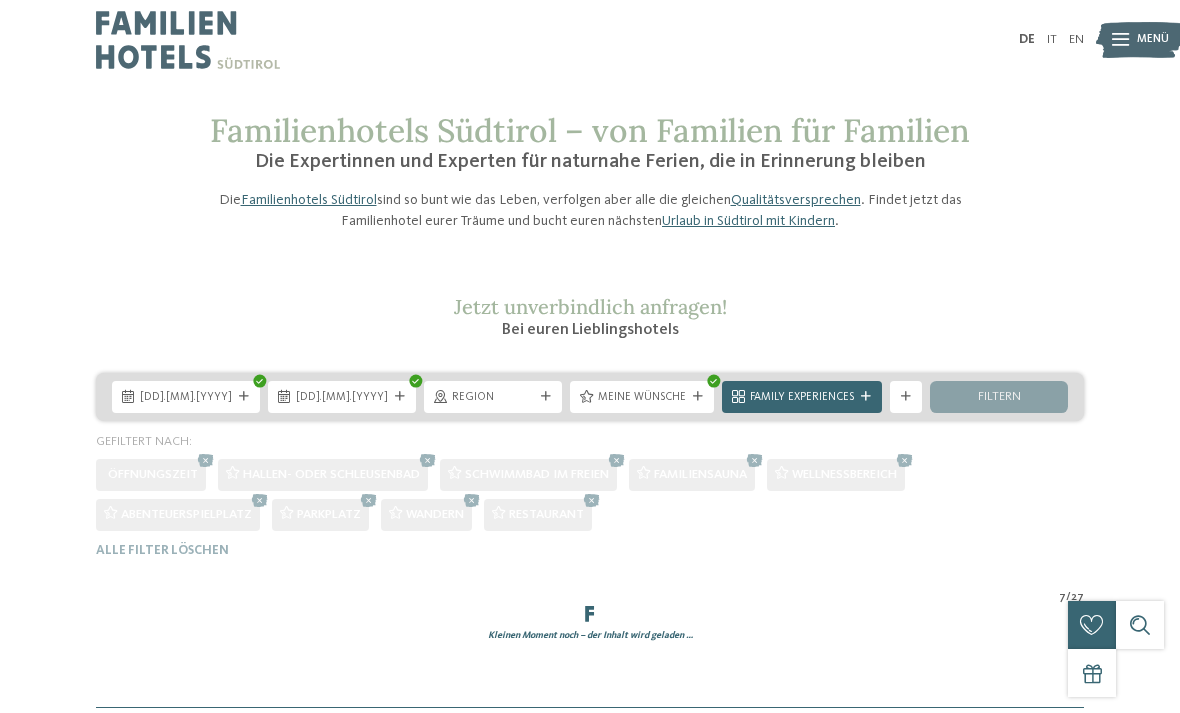 scroll, scrollTop: 0, scrollLeft: 0, axis: both 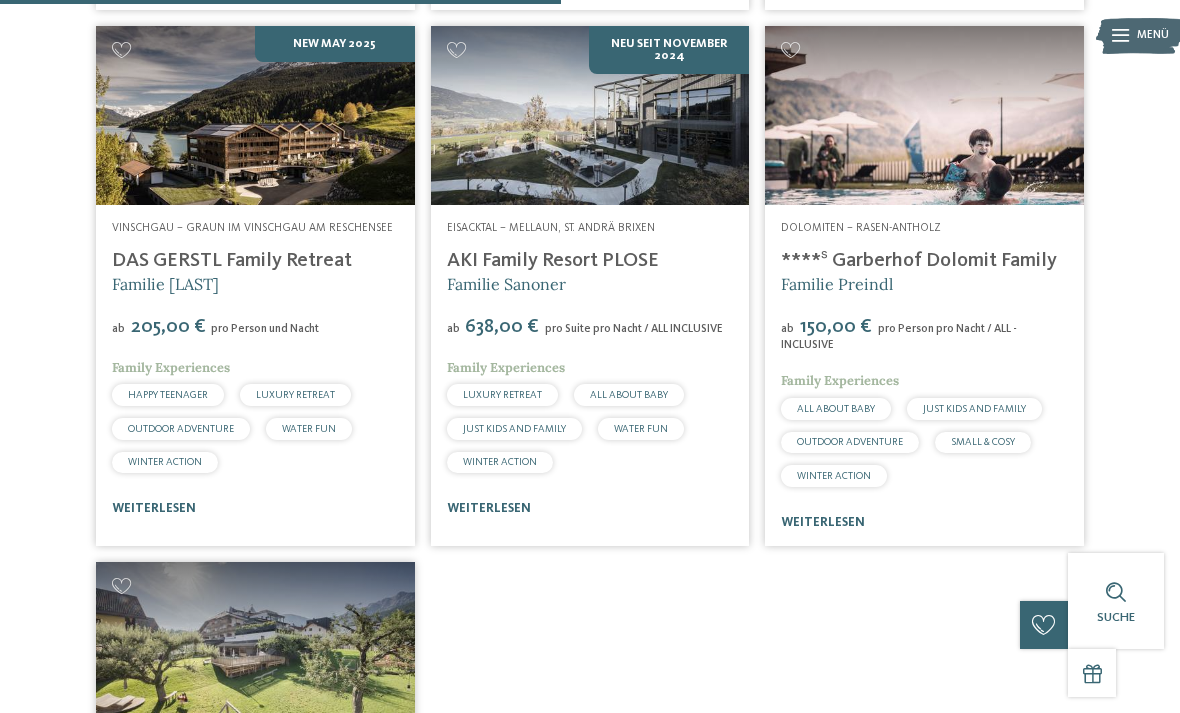 click at bounding box center [255, 115] 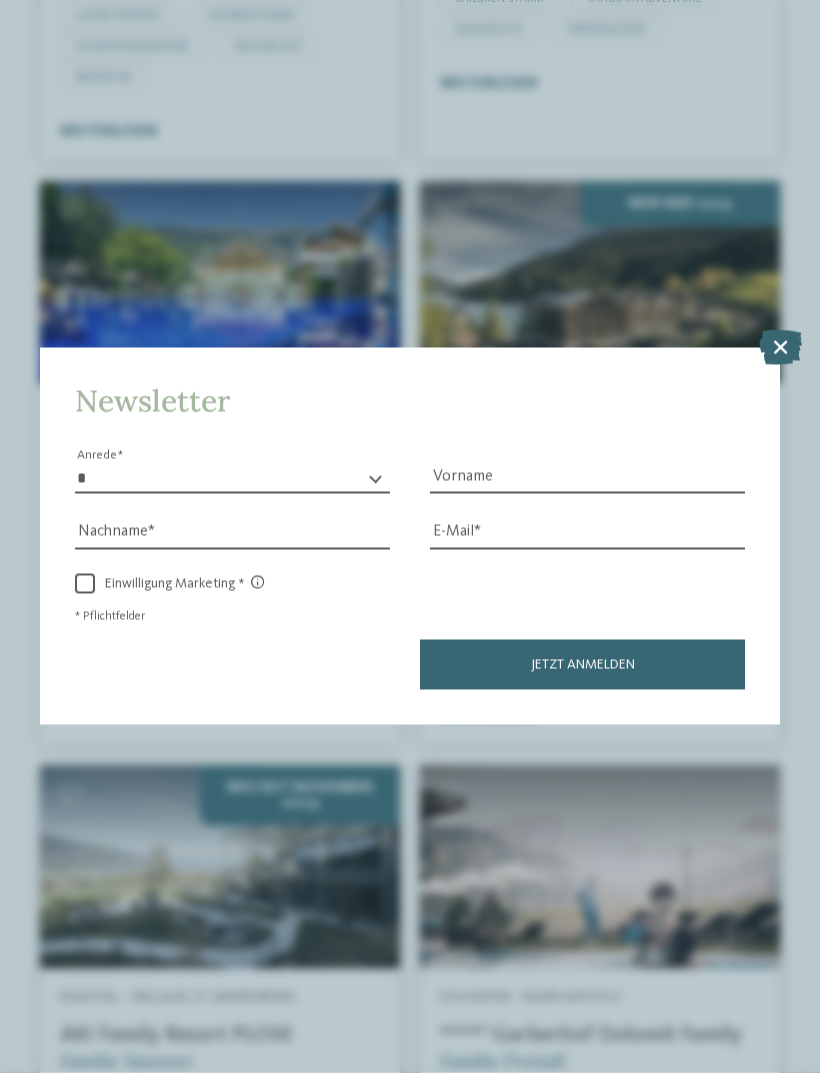 scroll, scrollTop: 1098, scrollLeft: 0, axis: vertical 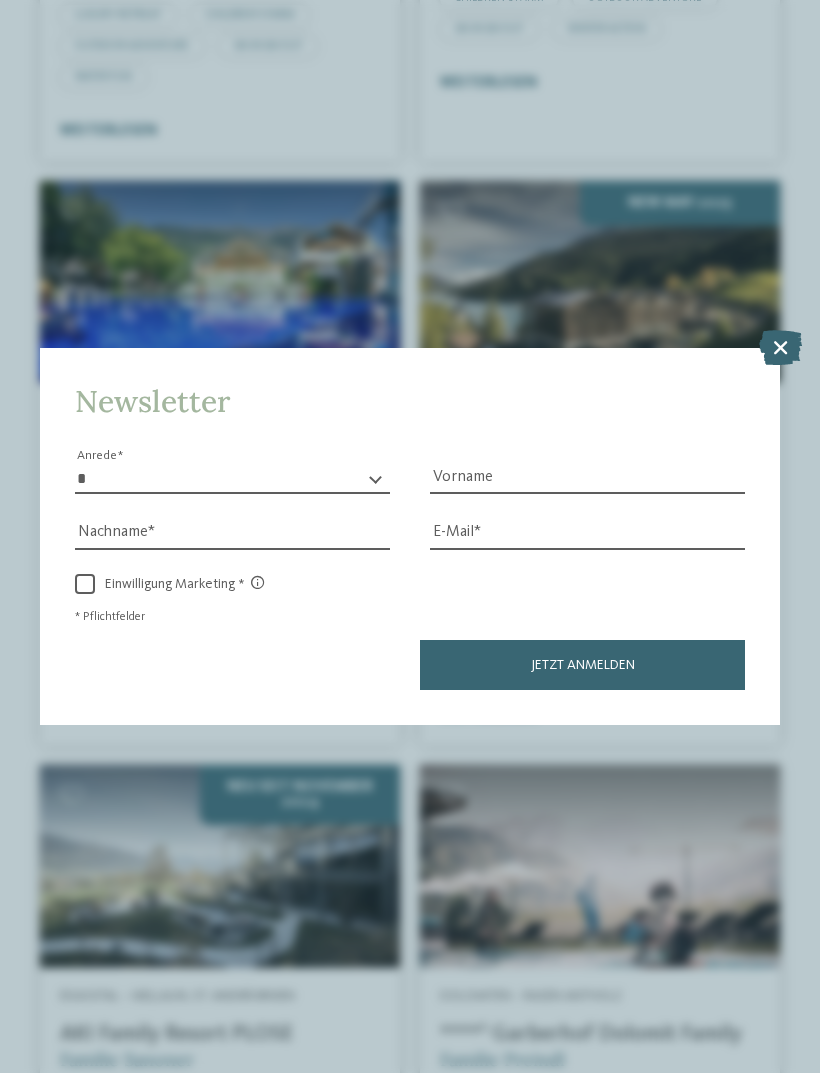 click at bounding box center [780, 347] 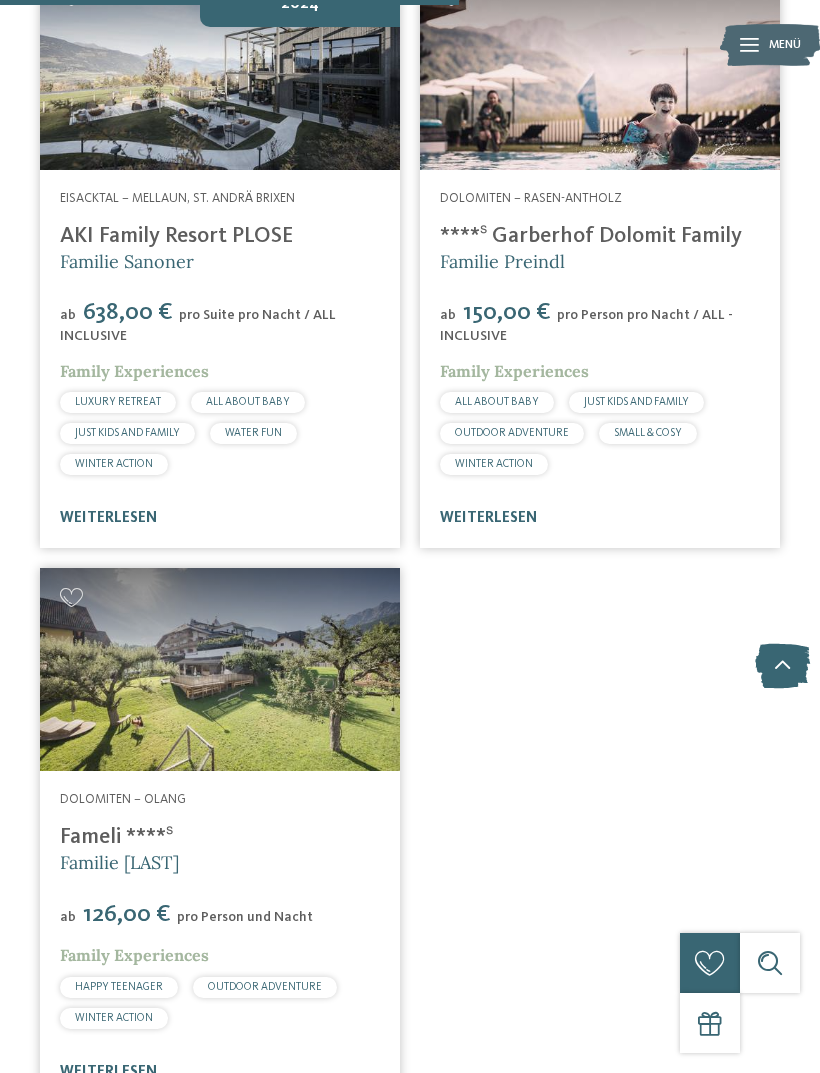 scroll, scrollTop: 1839, scrollLeft: 0, axis: vertical 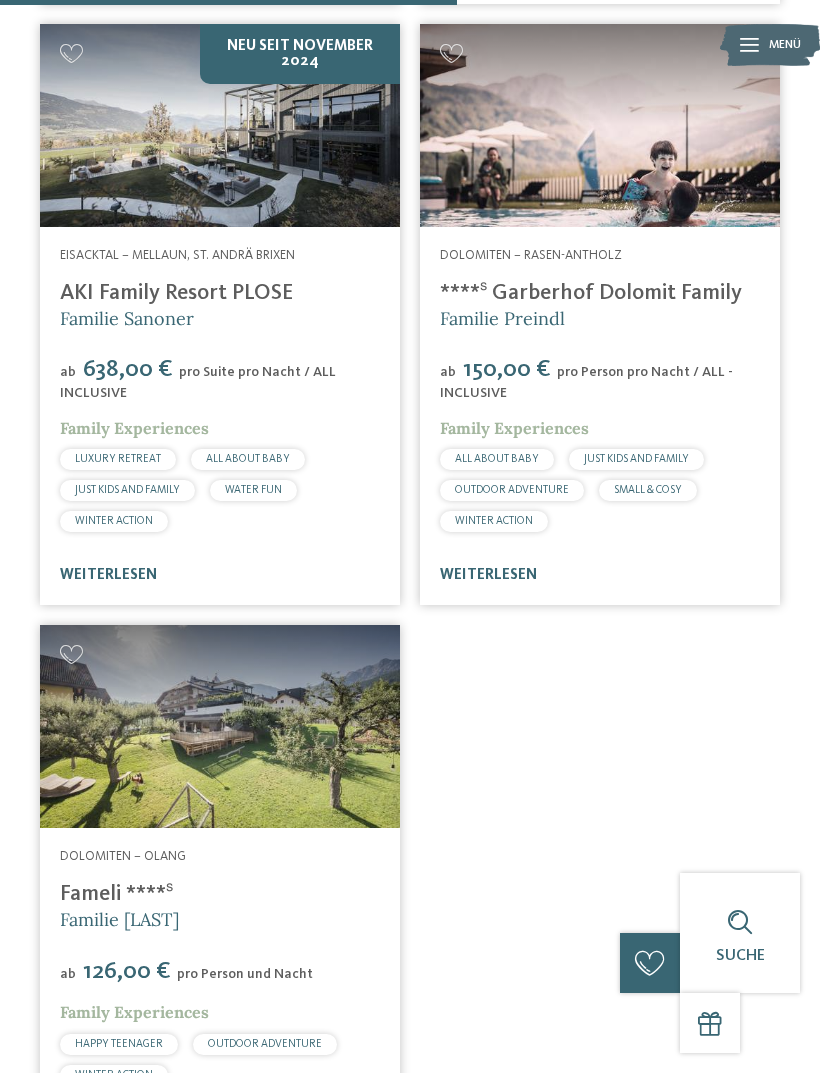 click on "Fameli ****ˢ" at bounding box center (116, 894) 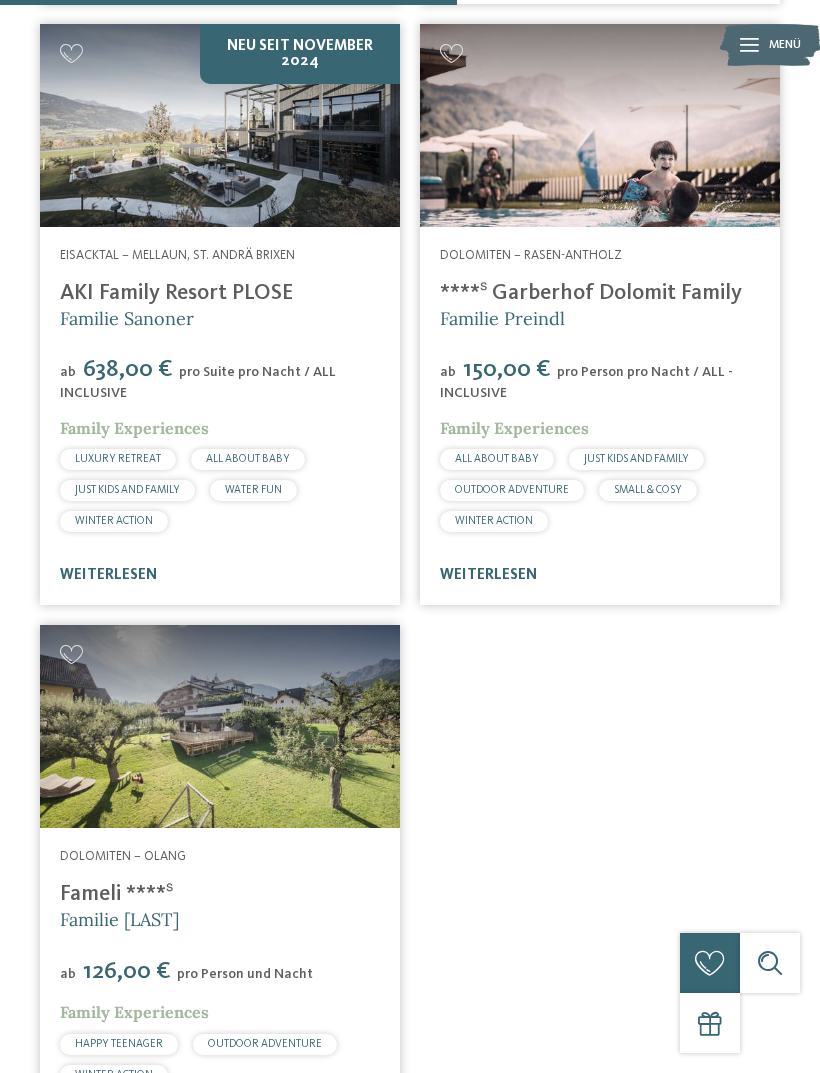 click at bounding box center [220, 726] 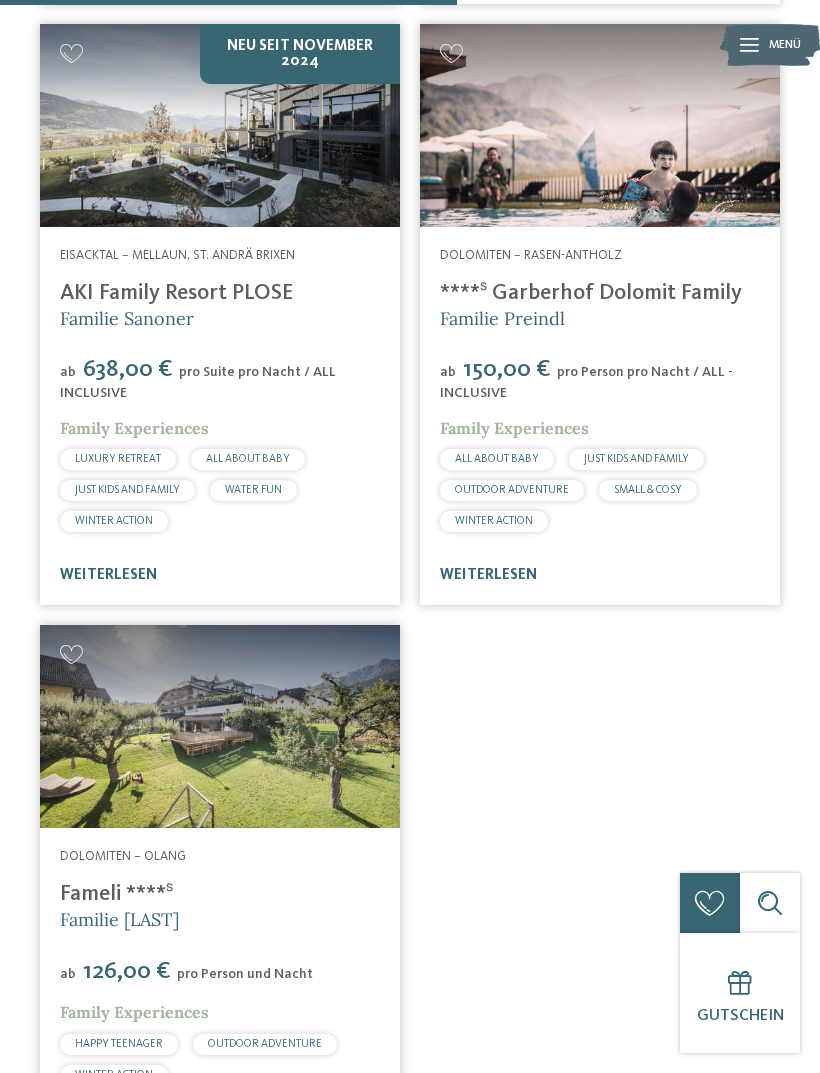 click on "weiterlesen" at bounding box center [108, 1129] 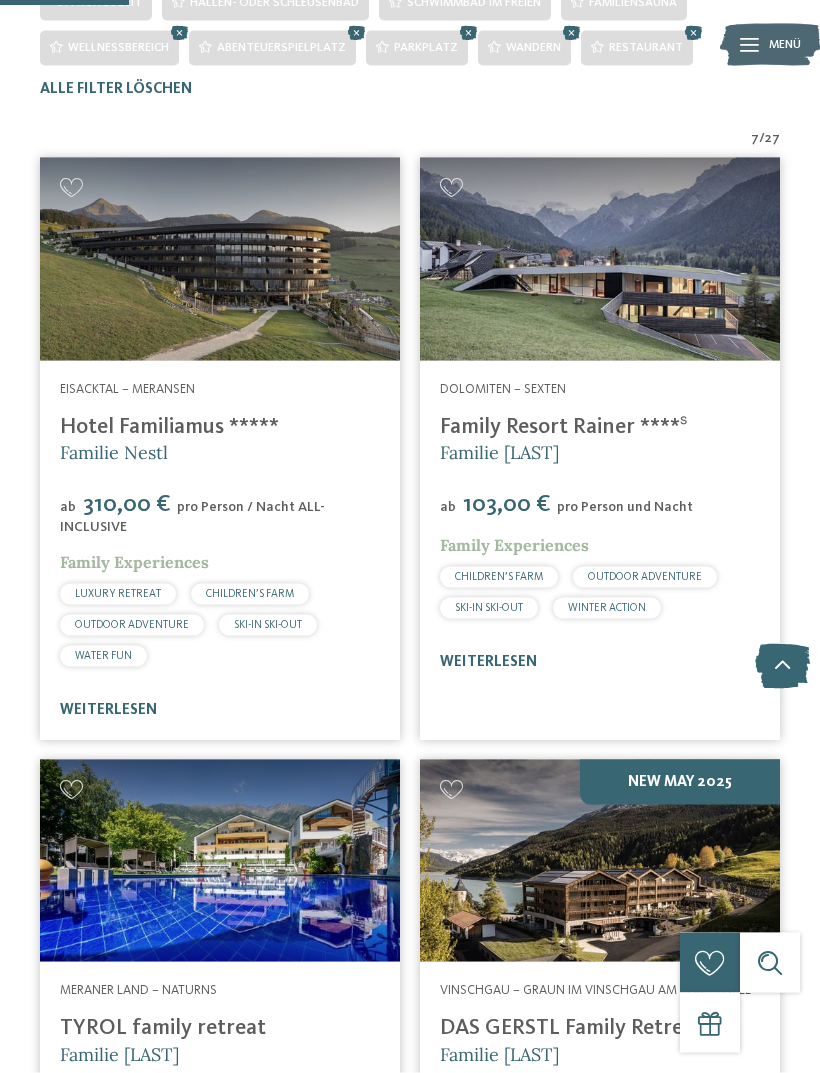scroll, scrollTop: 523, scrollLeft: 0, axis: vertical 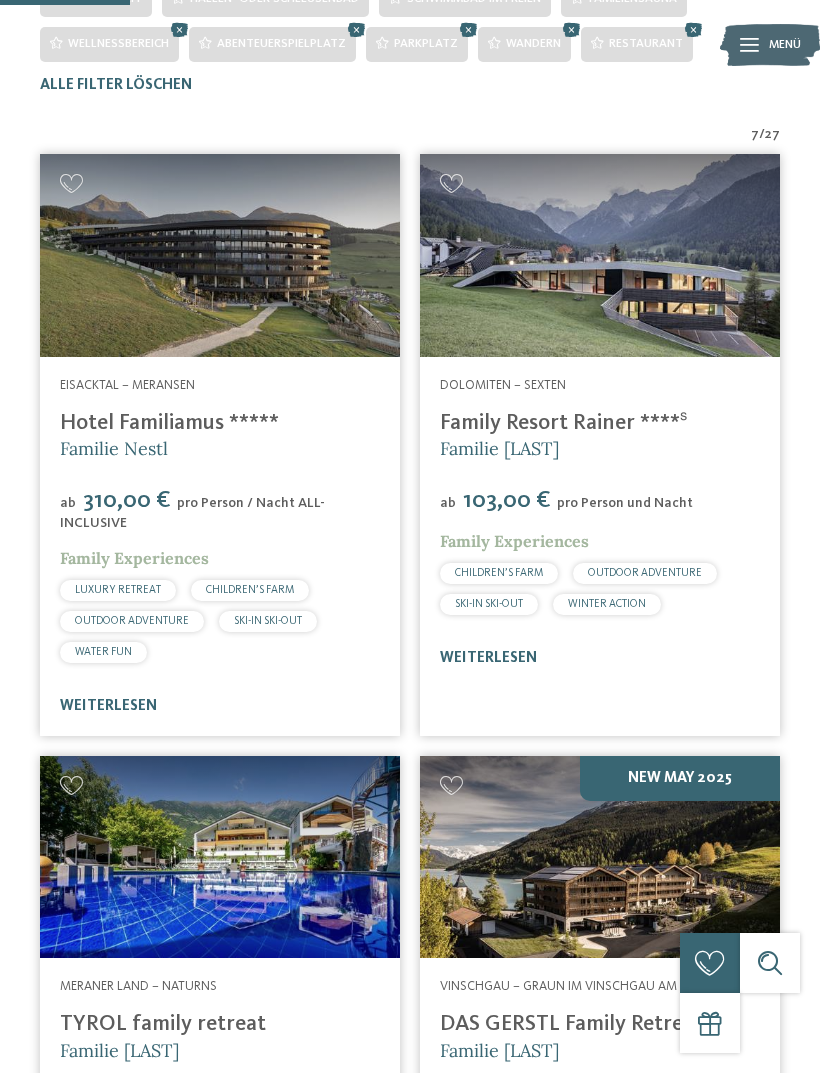 click on "Family Resort Rainer ****ˢ" at bounding box center [563, 423] 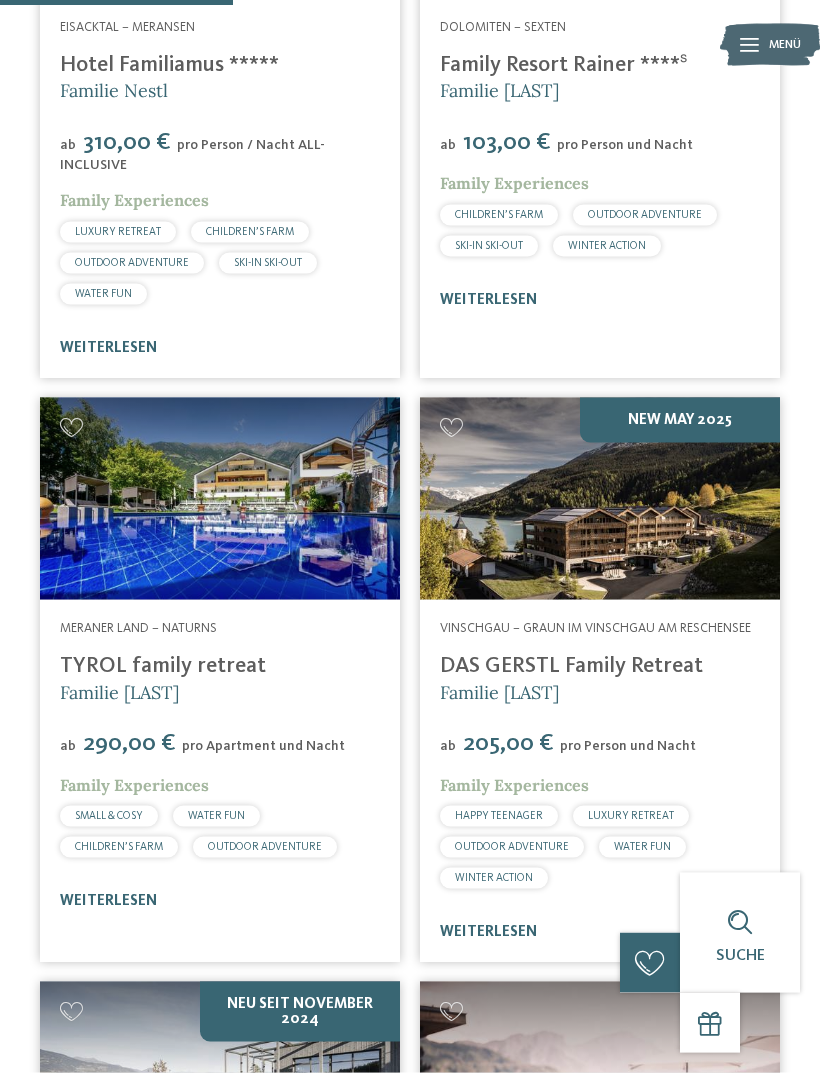scroll, scrollTop: 880, scrollLeft: 0, axis: vertical 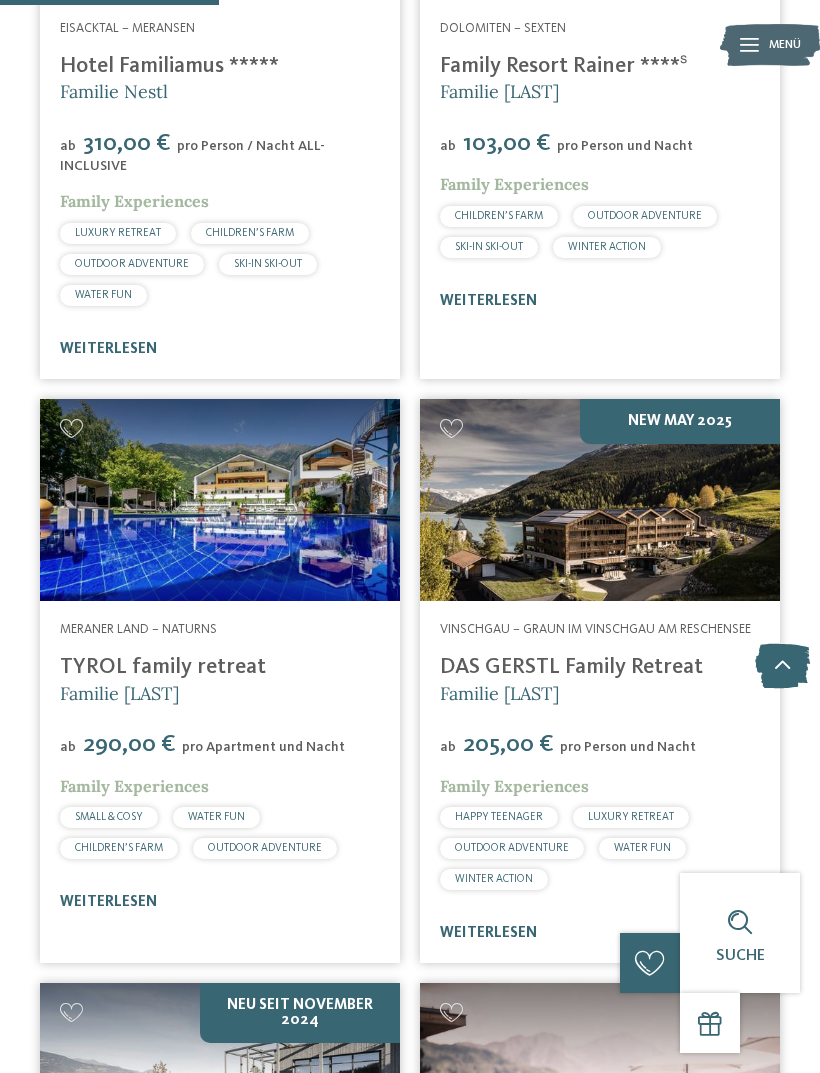 click on "Meraner Land – Naturns" at bounding box center [138, 629] 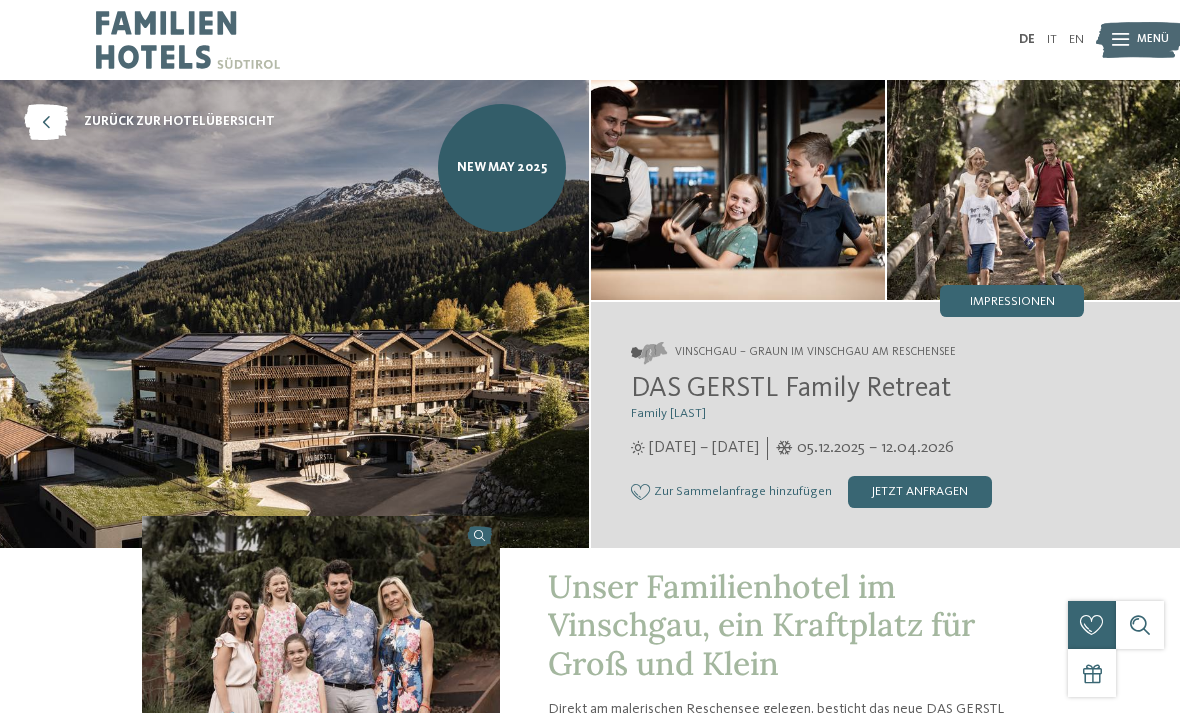 scroll, scrollTop: 0, scrollLeft: 0, axis: both 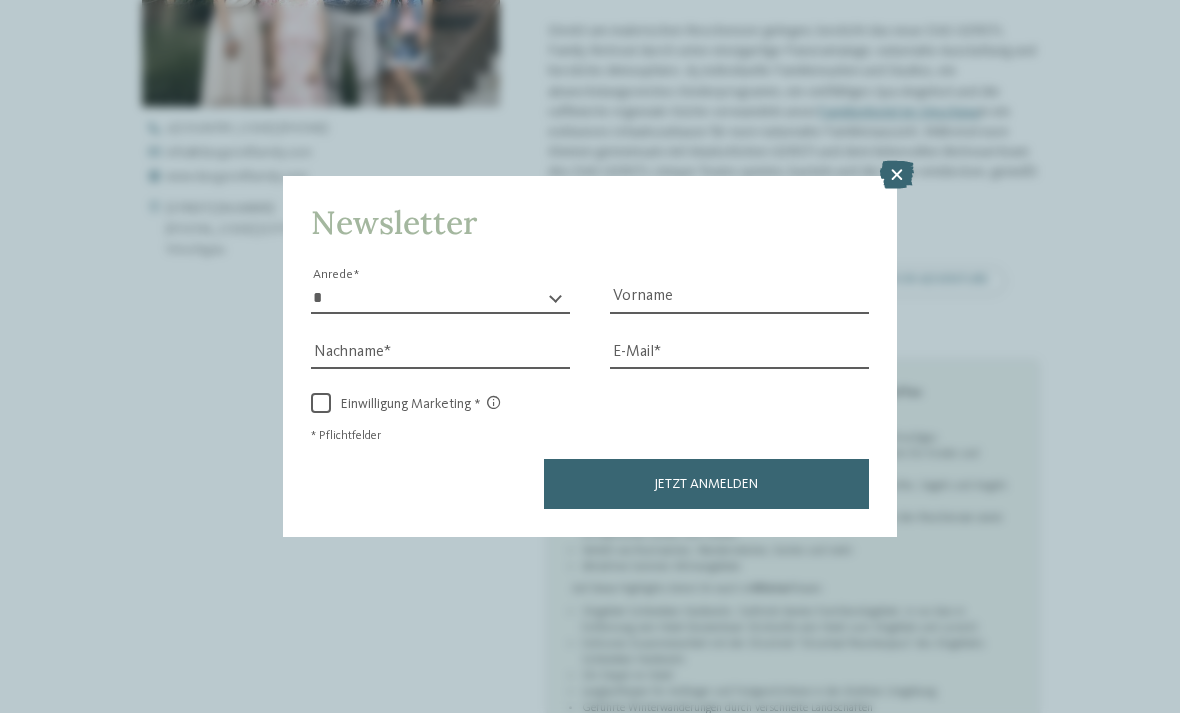 click at bounding box center [897, 175] 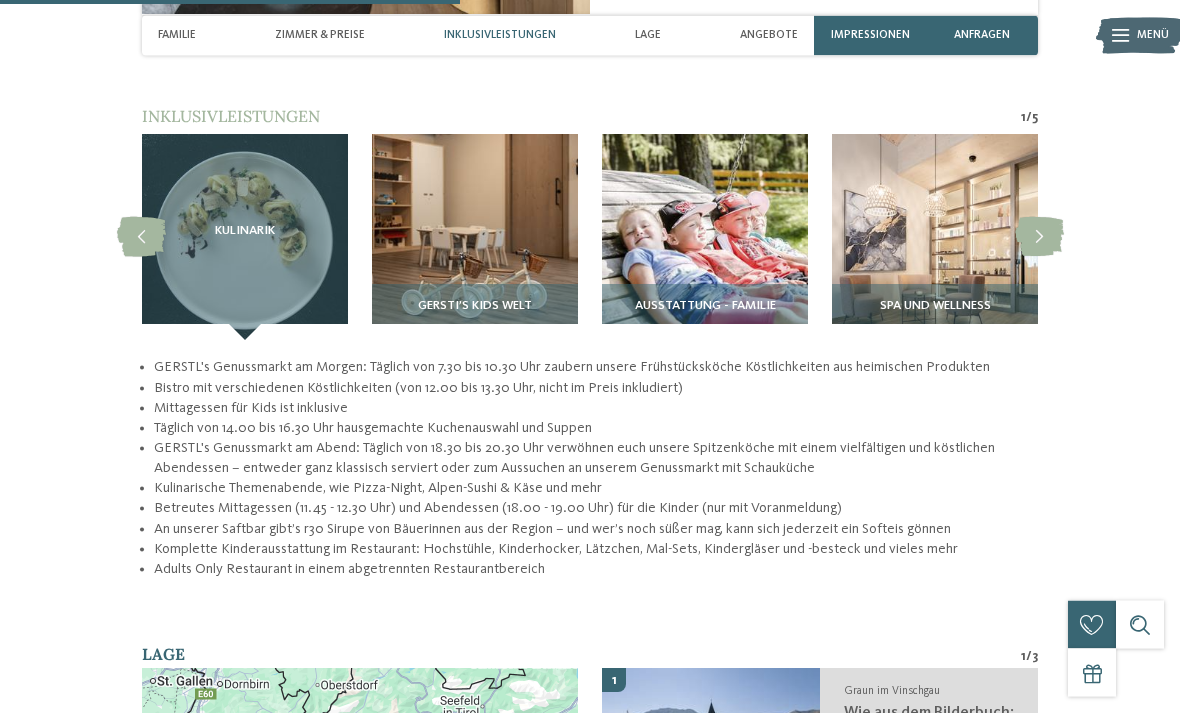 scroll, scrollTop: 2154, scrollLeft: 0, axis: vertical 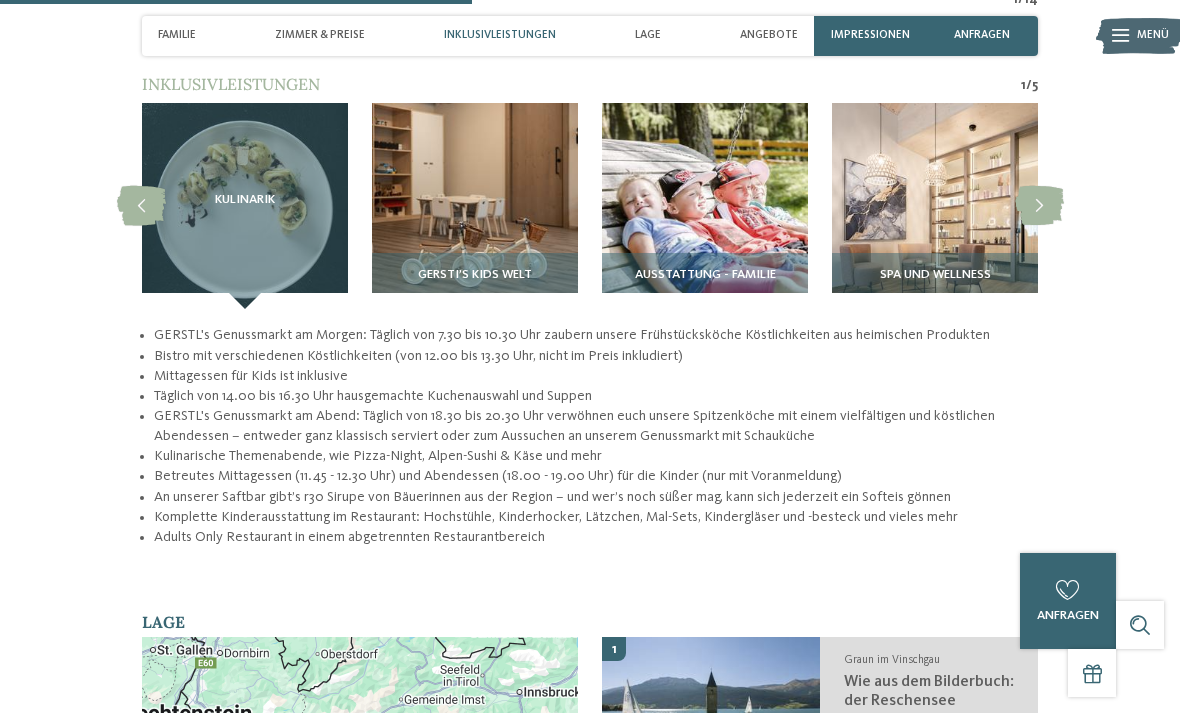 click at bounding box center (1039, 206) 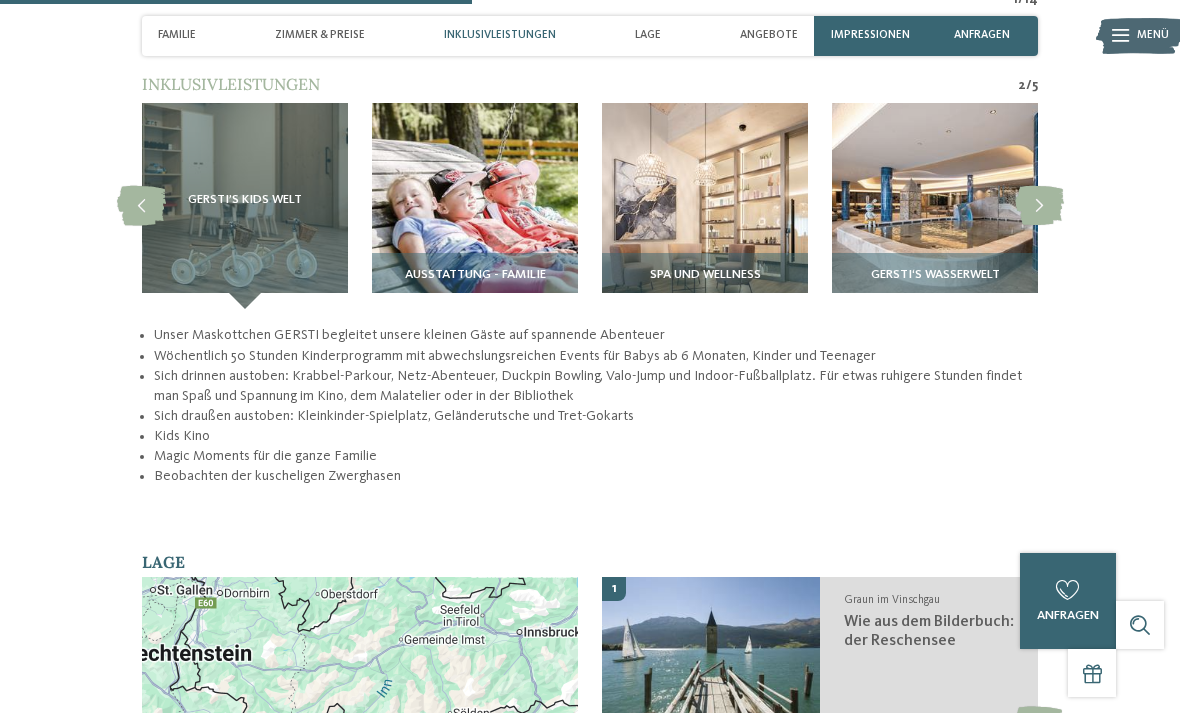 click at bounding box center (1039, 206) 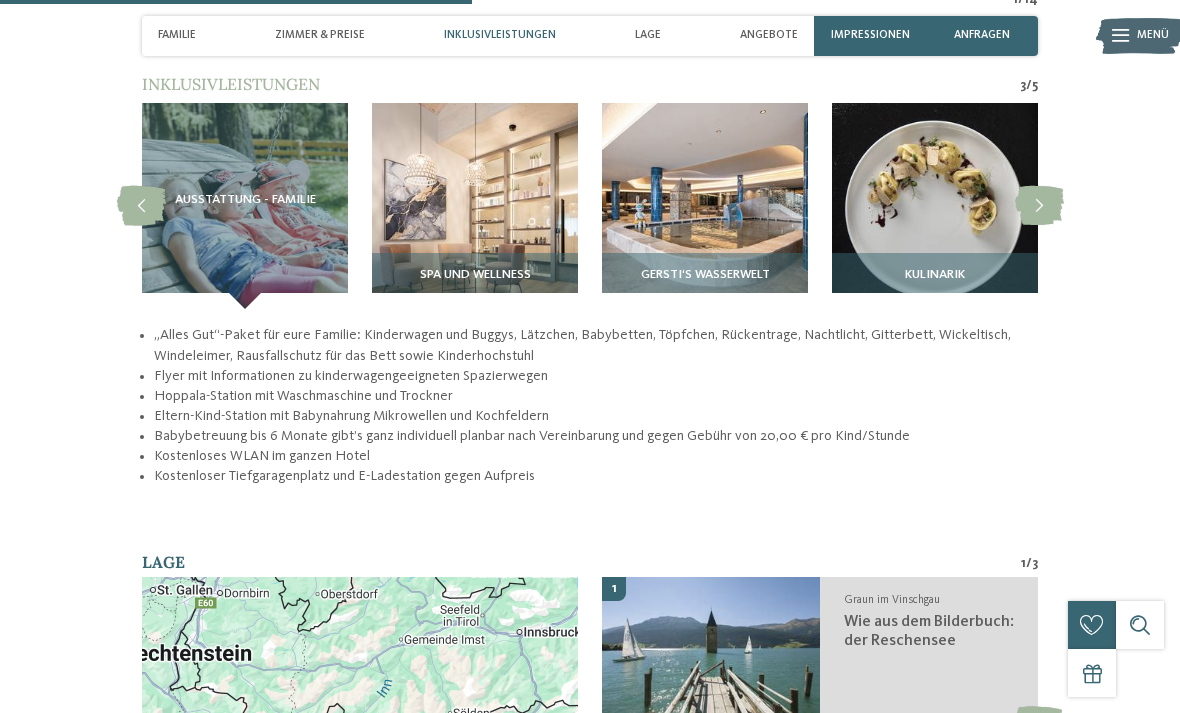 click at bounding box center [1039, 206] 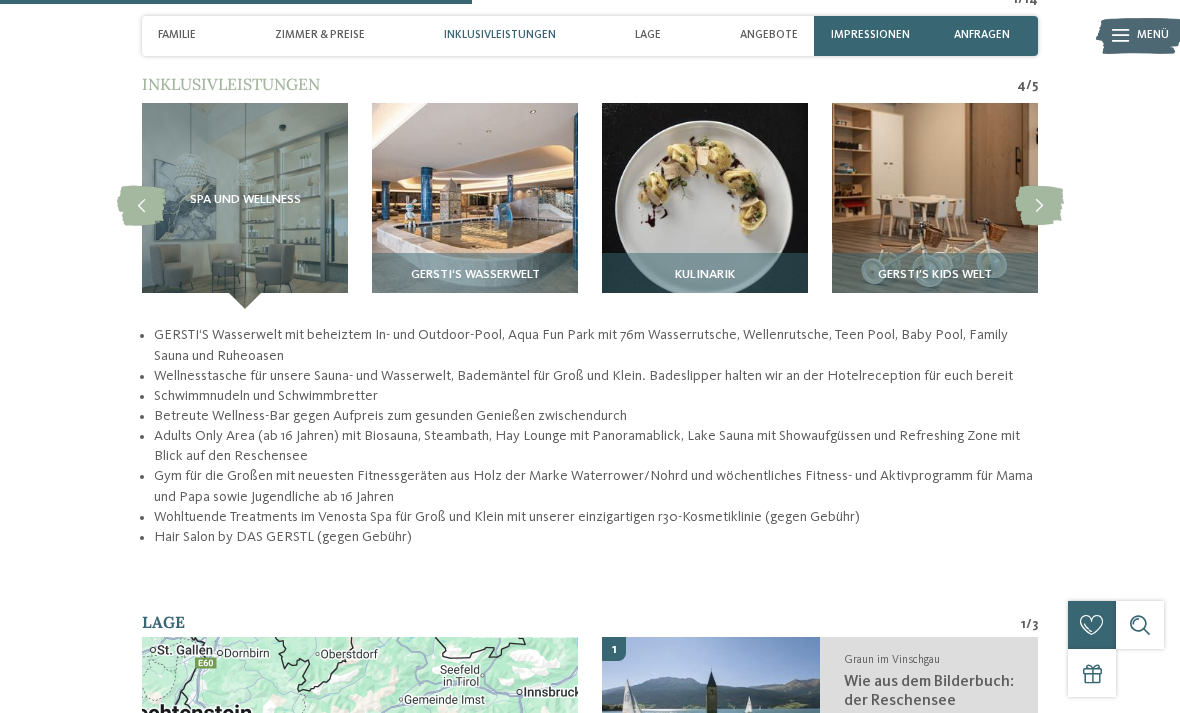 click at bounding box center (935, 206) 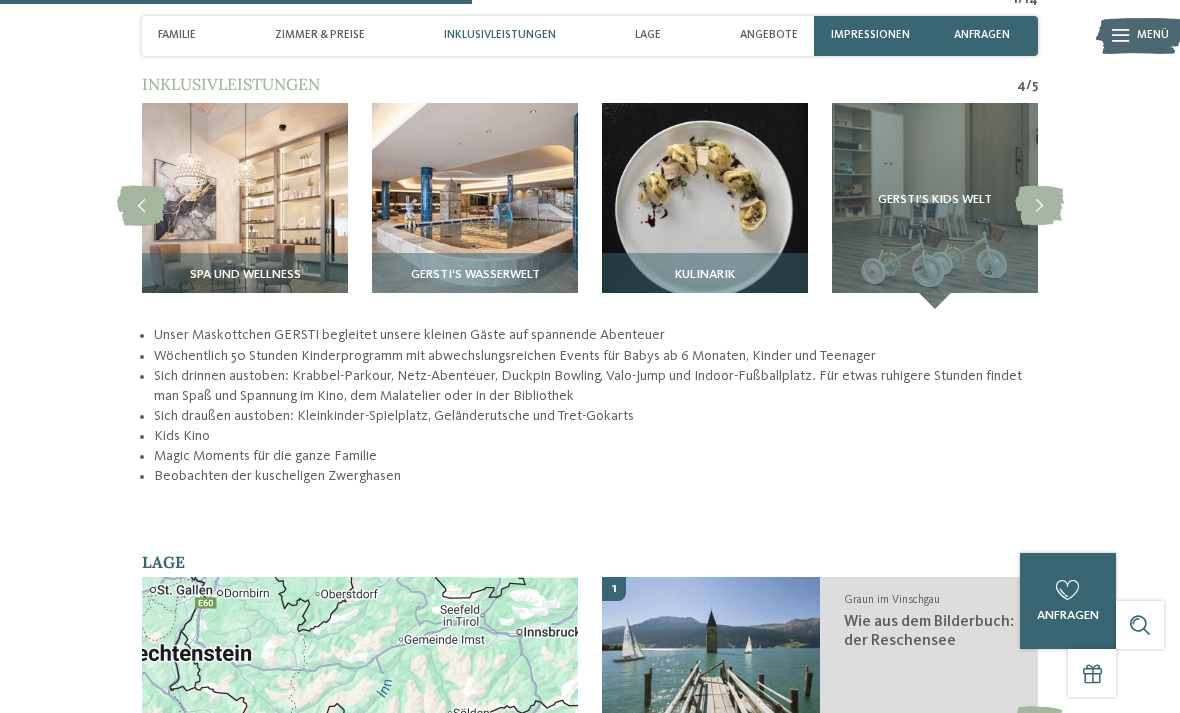 click at bounding box center (475, 206) 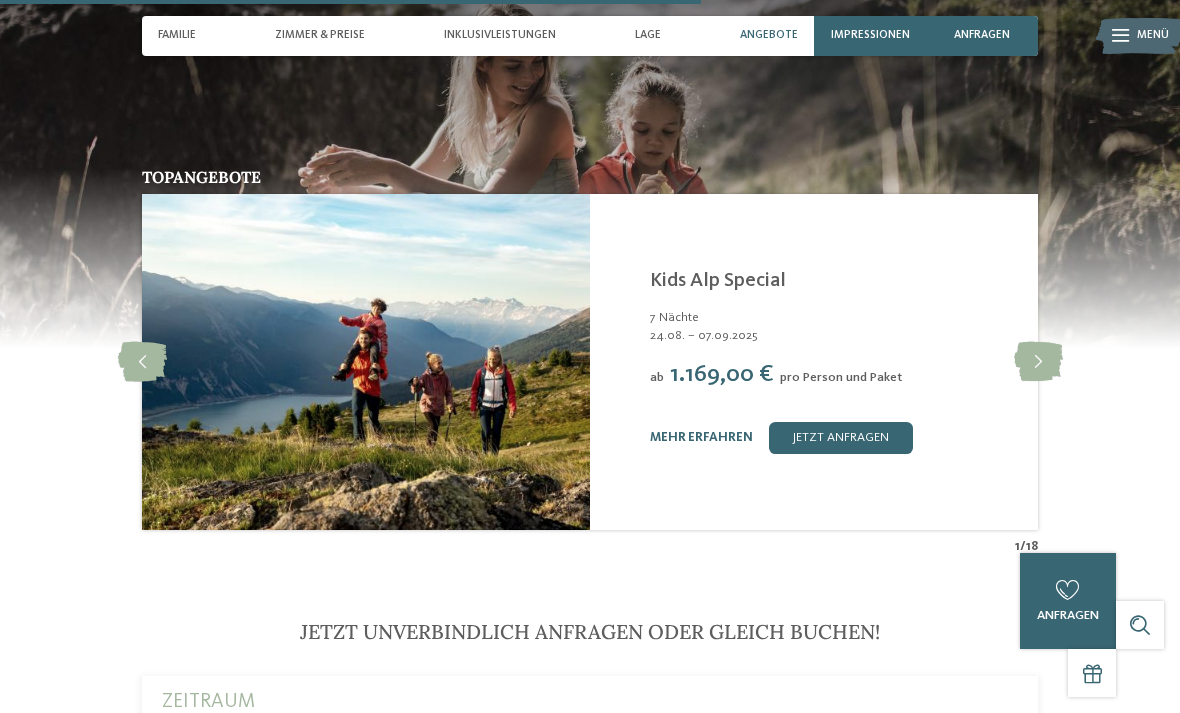 scroll, scrollTop: 3112, scrollLeft: 0, axis: vertical 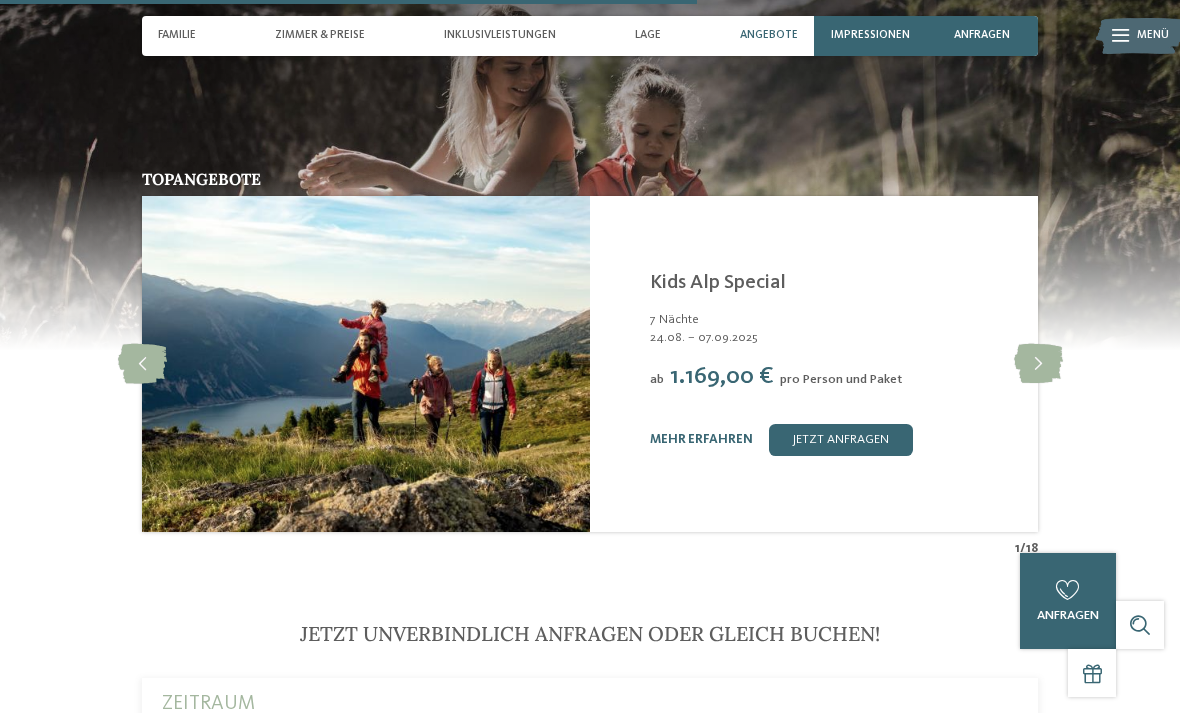 click at bounding box center [1038, 364] 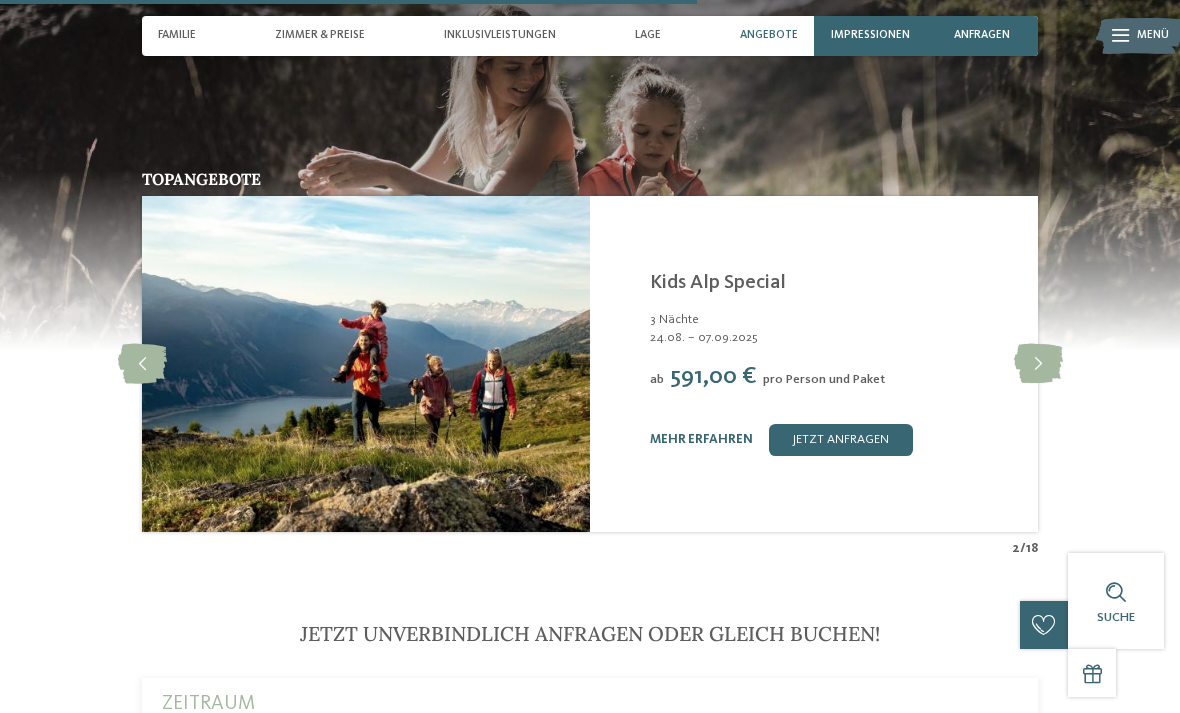 click at bounding box center [1038, 364] 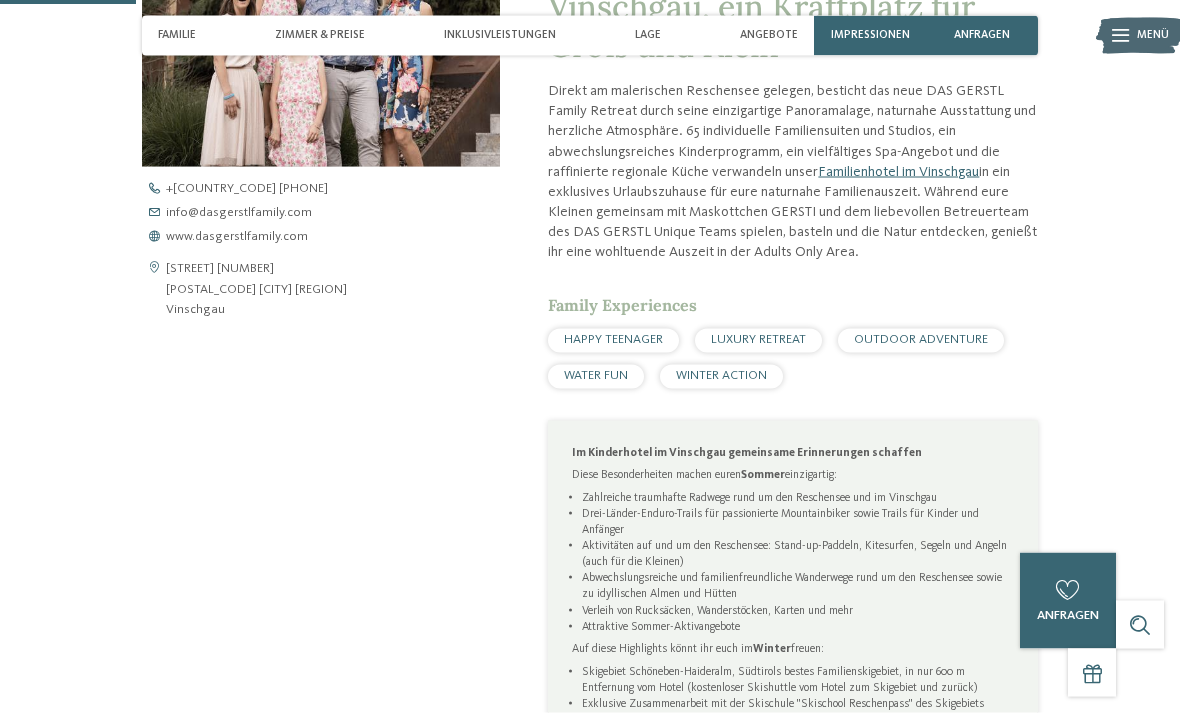 scroll, scrollTop: 619, scrollLeft: 0, axis: vertical 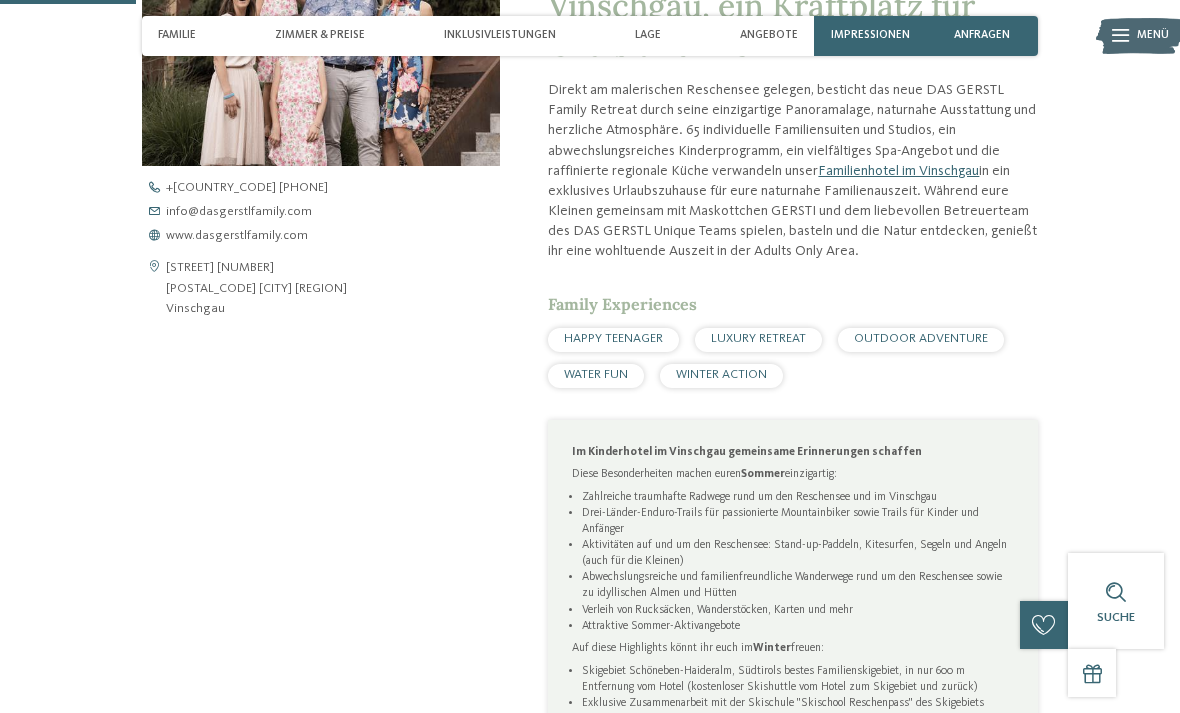 click on "OUTDOOR ADVENTURE" at bounding box center [921, 338] 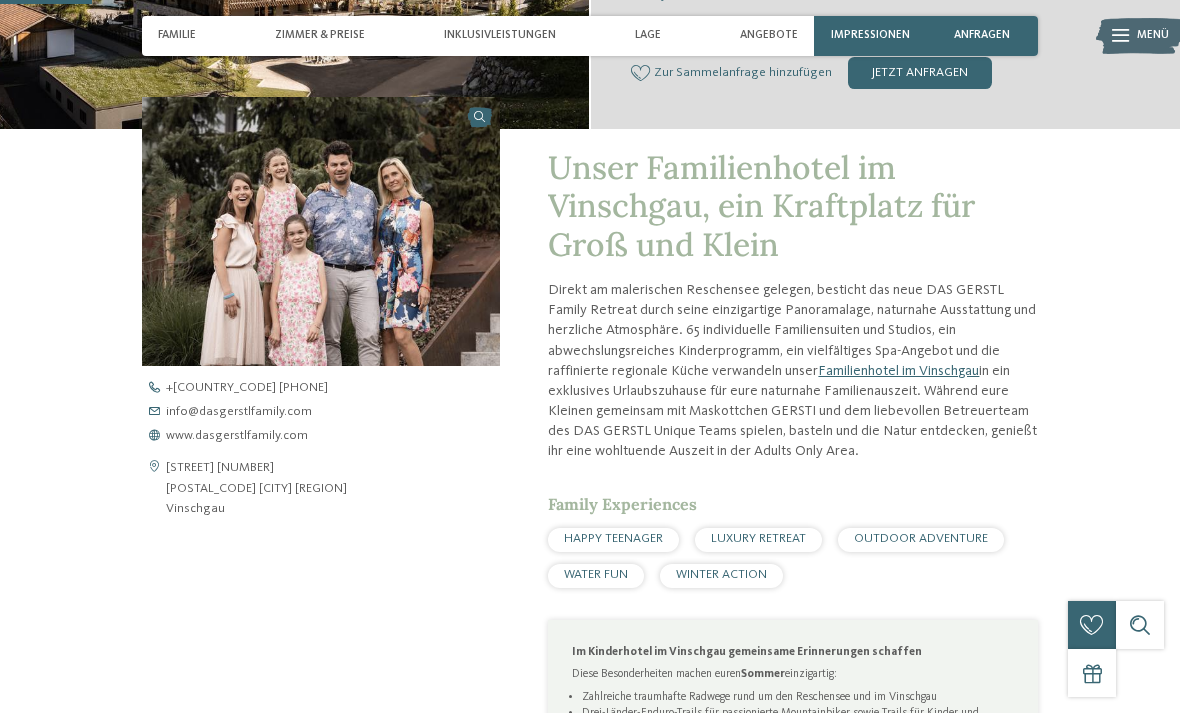 scroll, scrollTop: 420, scrollLeft: 0, axis: vertical 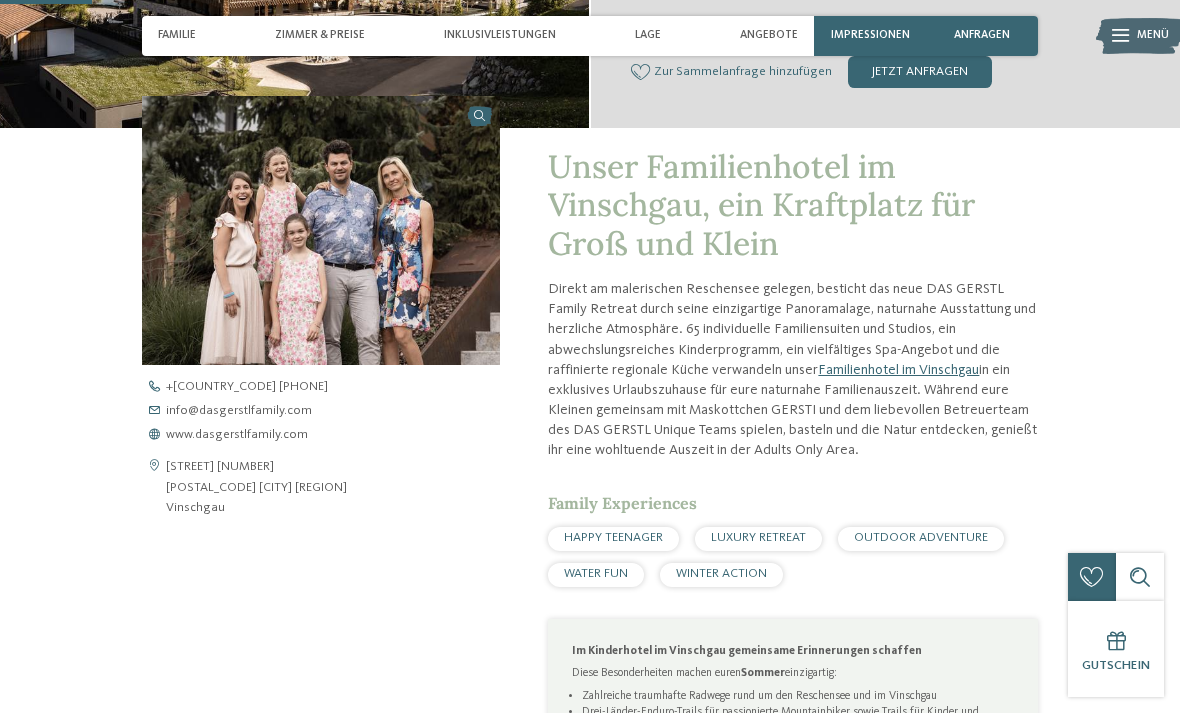 click on "Altdorfstrasse Reschen 61
39027 Graun im Vinschgau am Reschensee
Vinschgau" at bounding box center (256, 487) 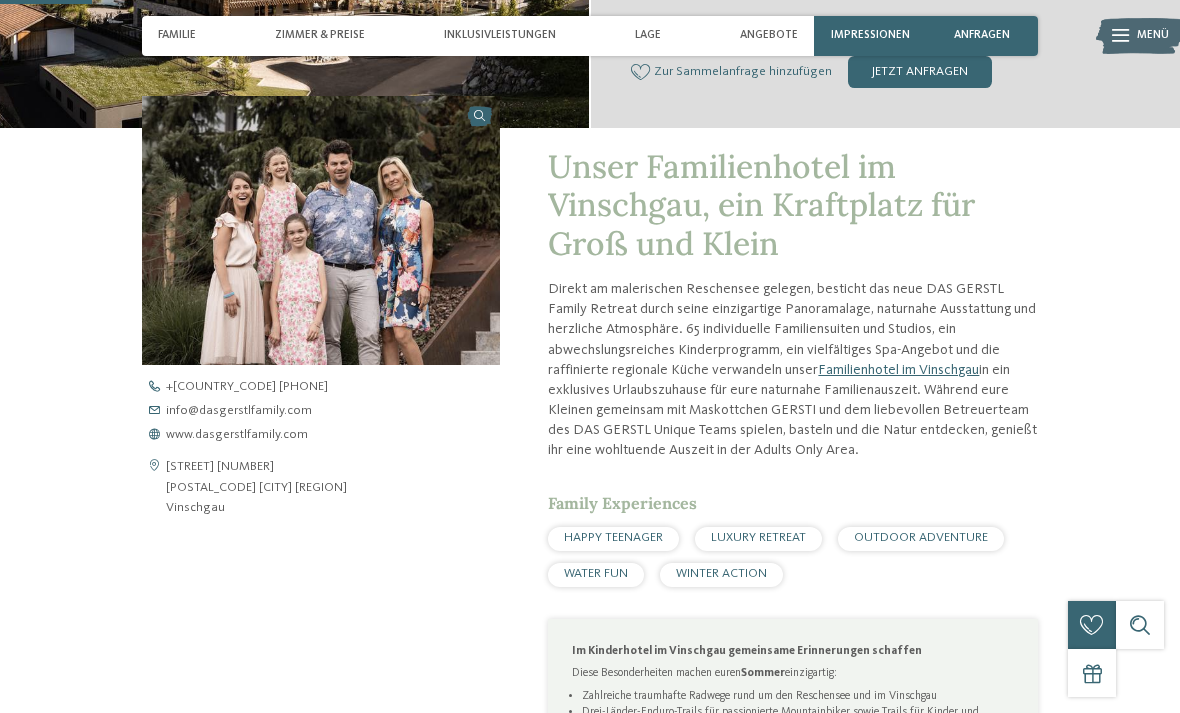 copy on "Altdorfstrasse Reschen 61
39027 Graun im Vinschgau am Reschensee
Vinschgau" 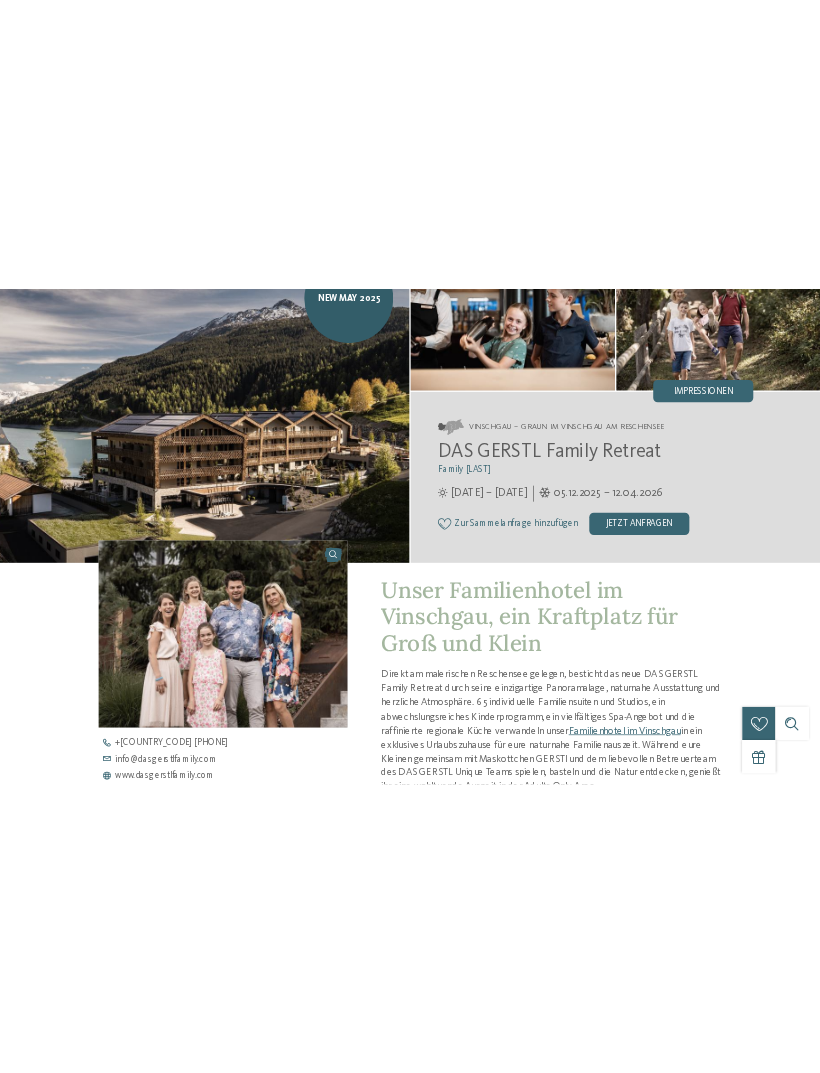 scroll, scrollTop: 0, scrollLeft: 0, axis: both 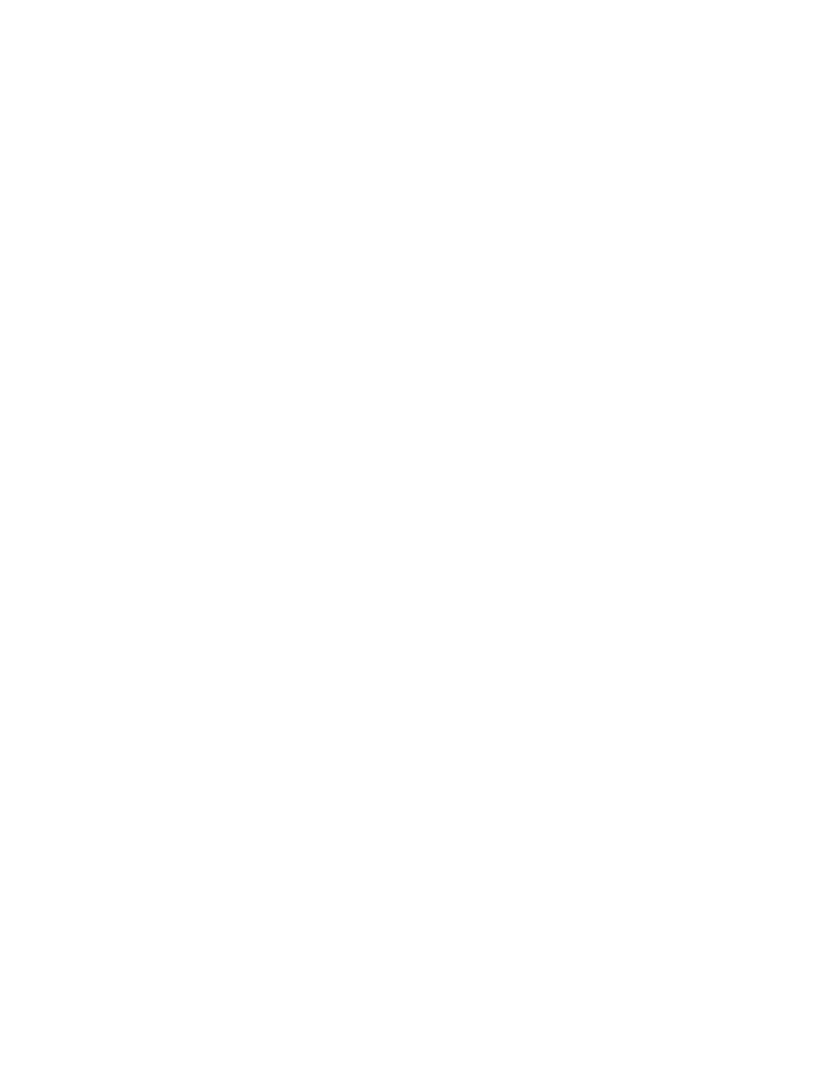 click at bounding box center (410, 320) 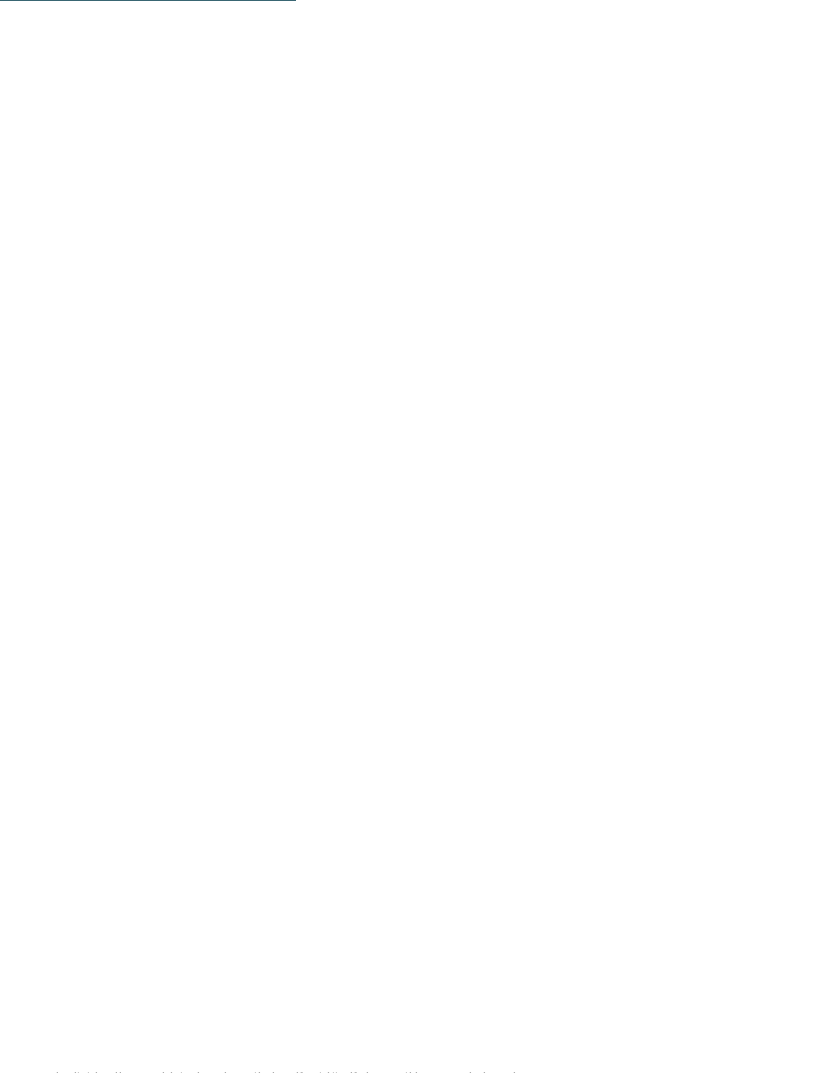scroll, scrollTop: 2466, scrollLeft: 0, axis: vertical 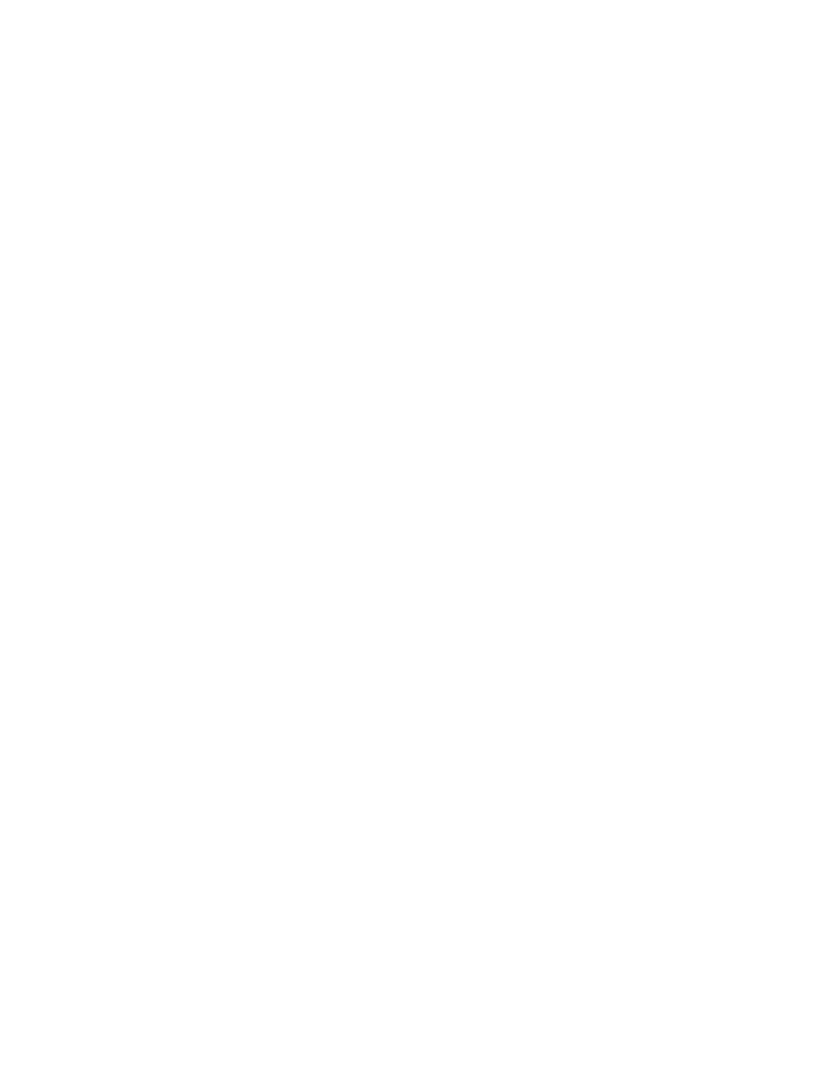 click at bounding box center [663, 600] 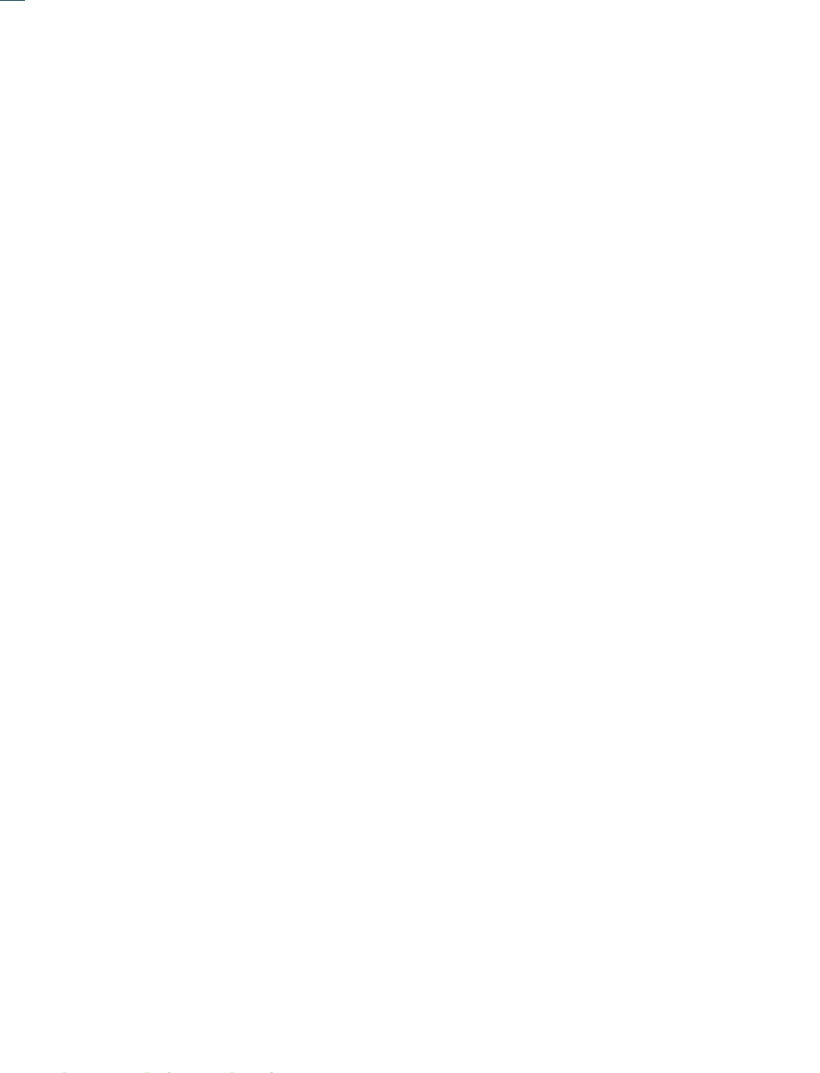 scroll, scrollTop: 0, scrollLeft: 0, axis: both 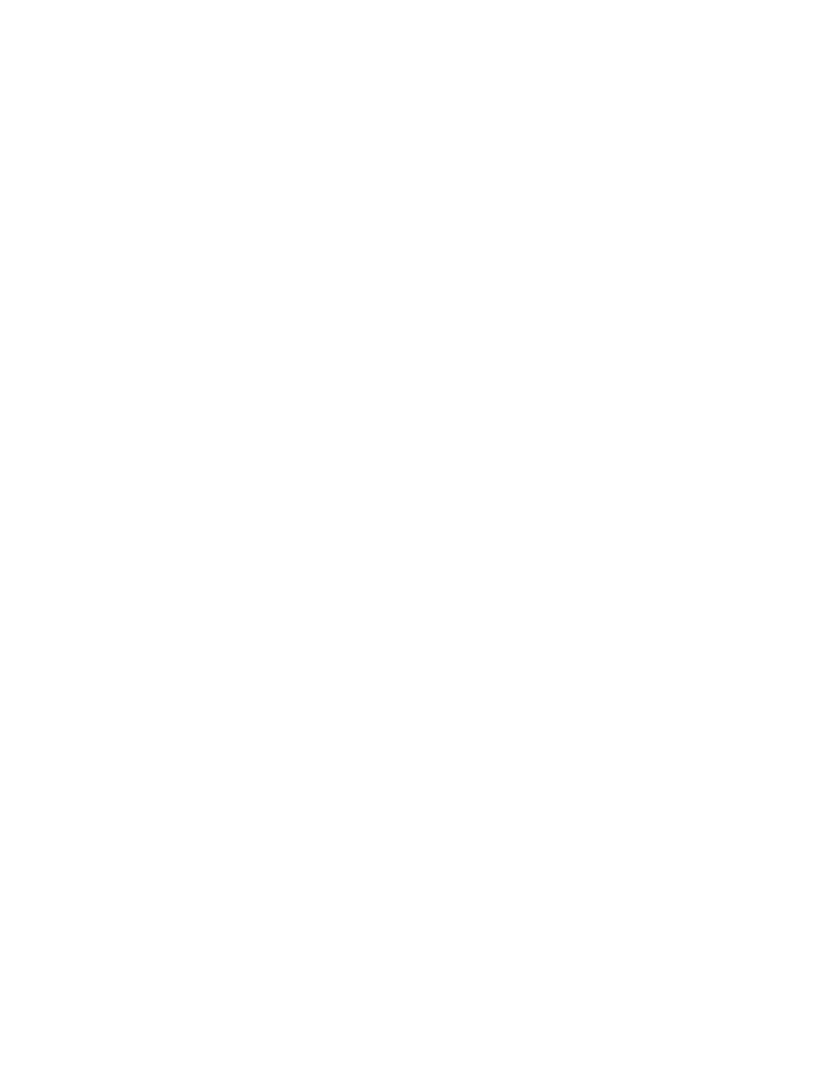 click at bounding box center (410, 320) 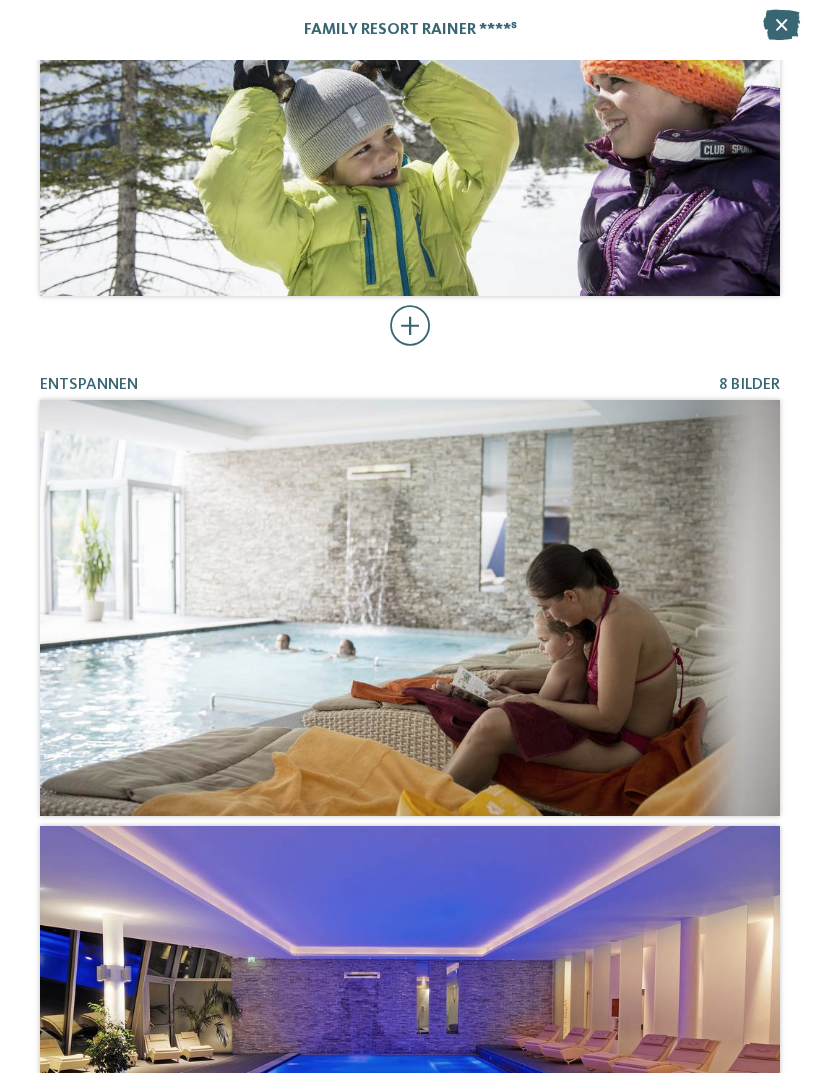 scroll, scrollTop: 2407, scrollLeft: 0, axis: vertical 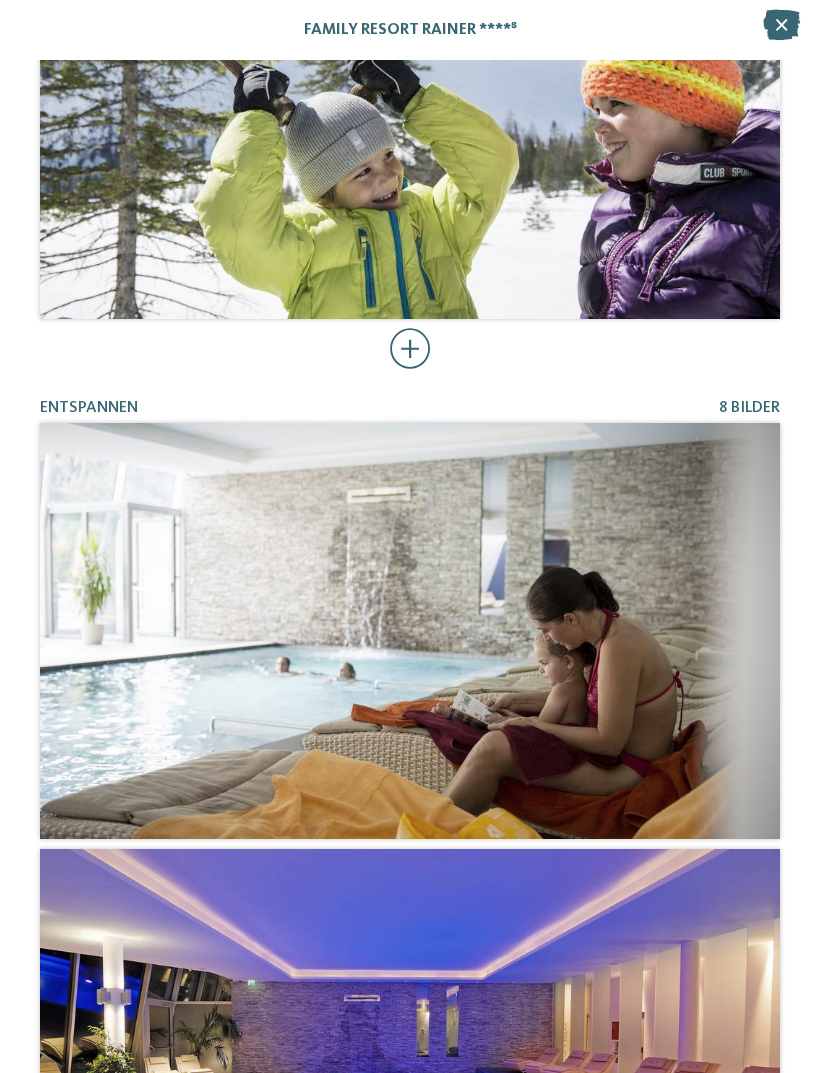 click at bounding box center [410, 631] 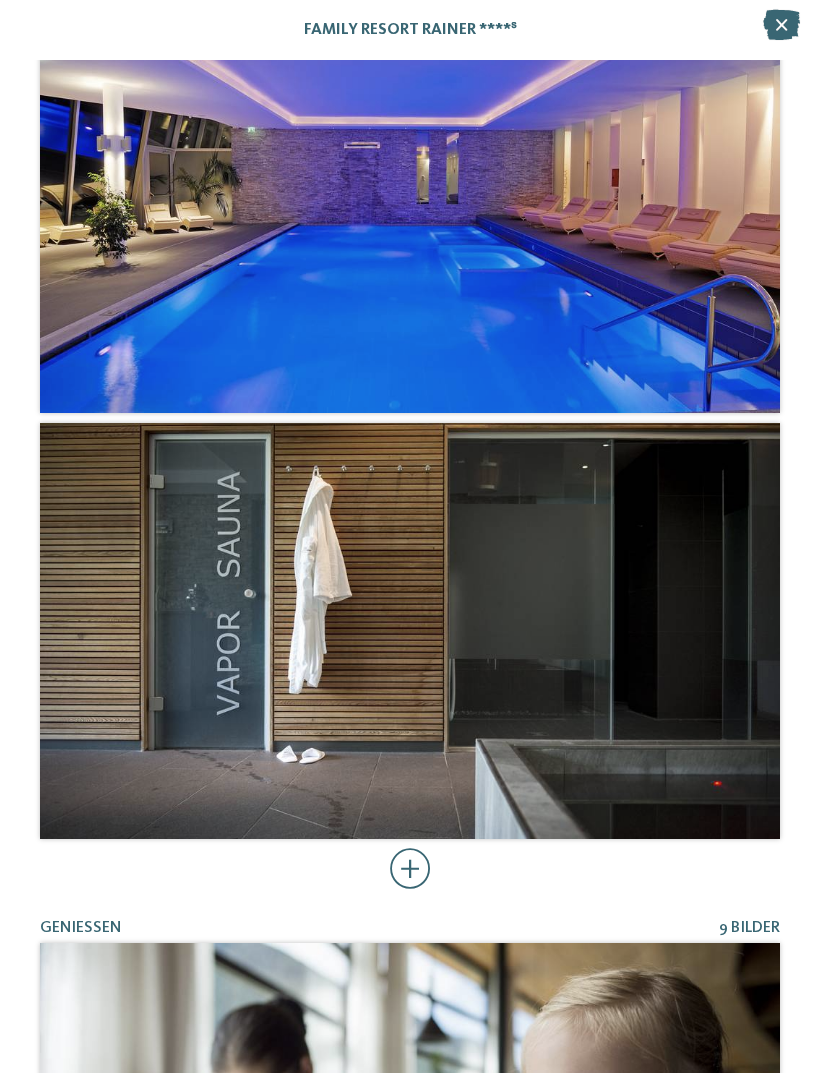 scroll, scrollTop: 3280, scrollLeft: 0, axis: vertical 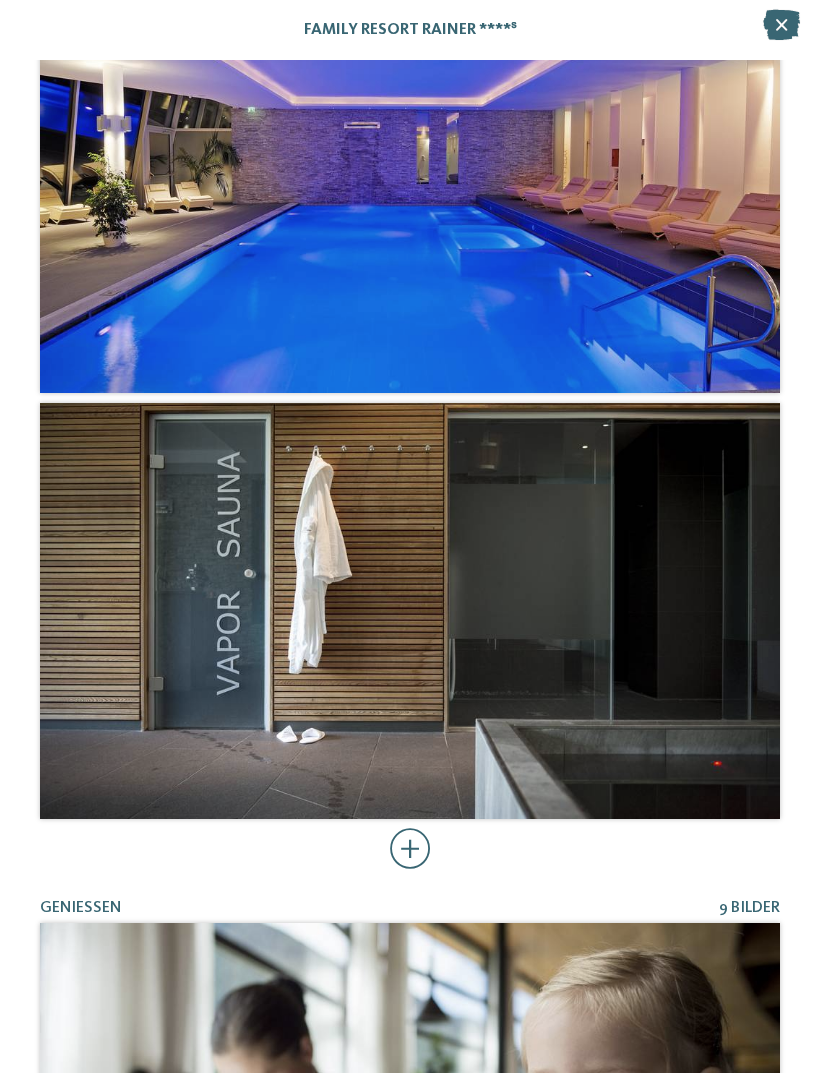 click at bounding box center (410, 849) 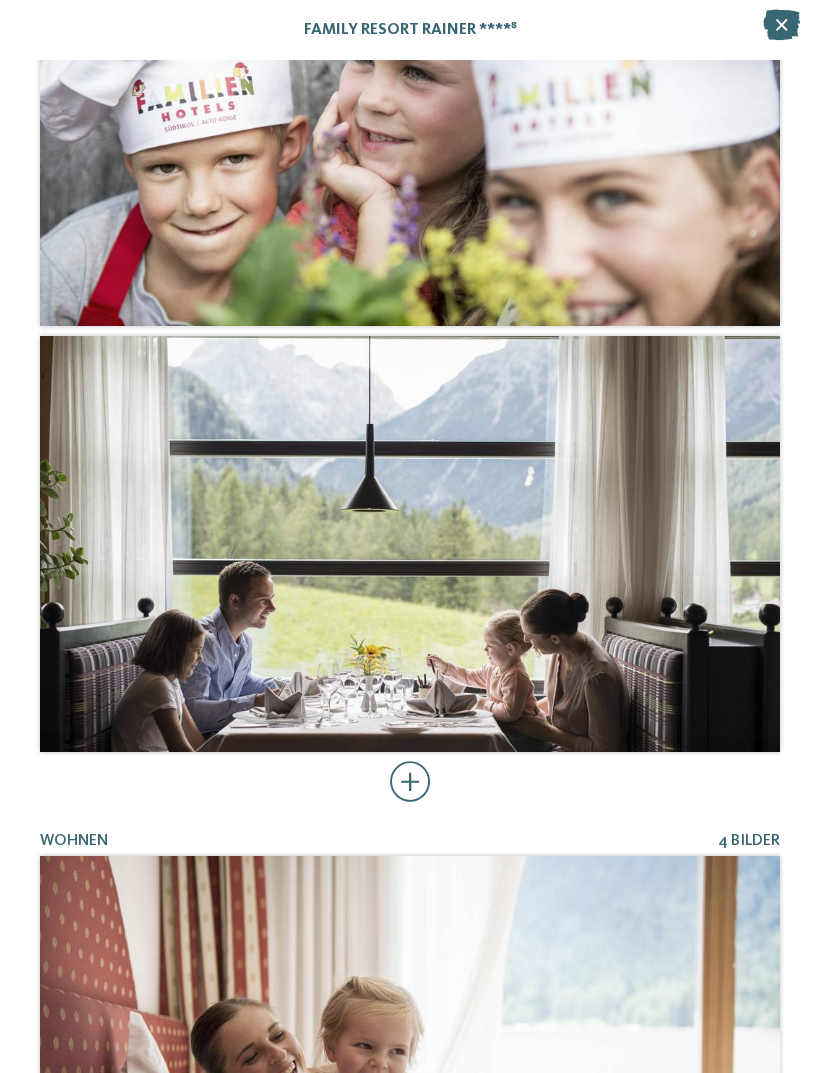 scroll, scrollTop: 6803, scrollLeft: 0, axis: vertical 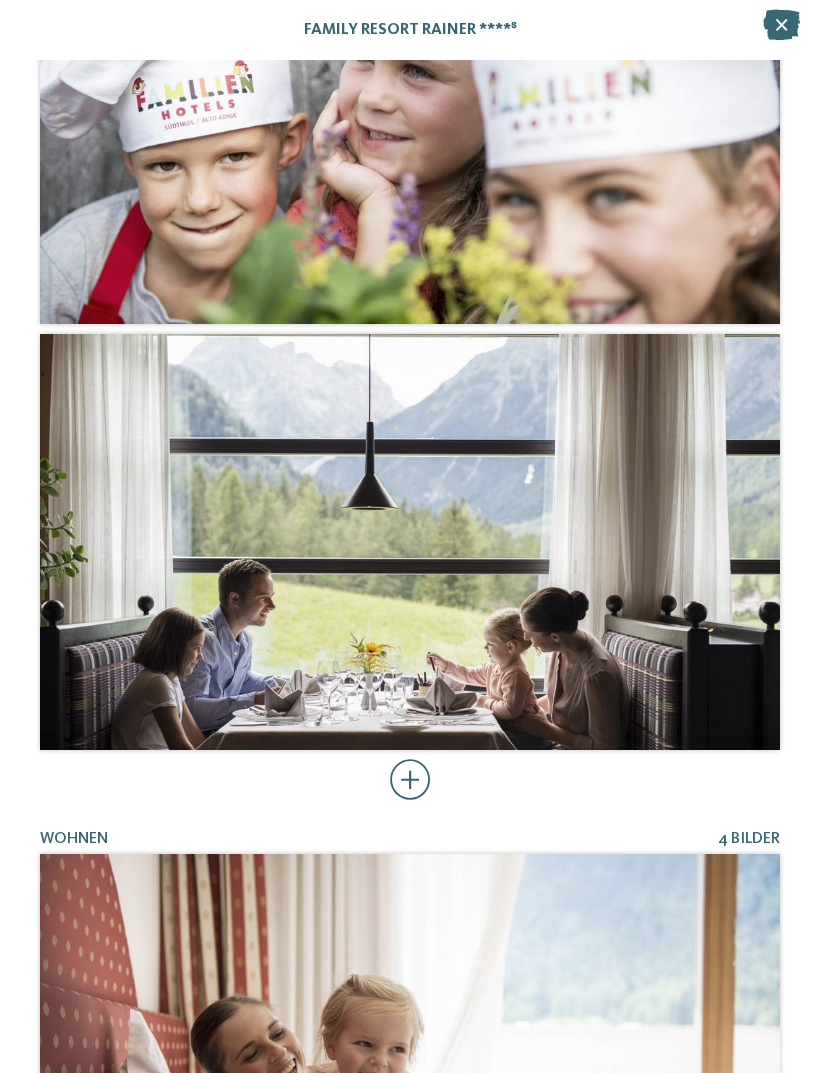 click at bounding box center [410, 780] 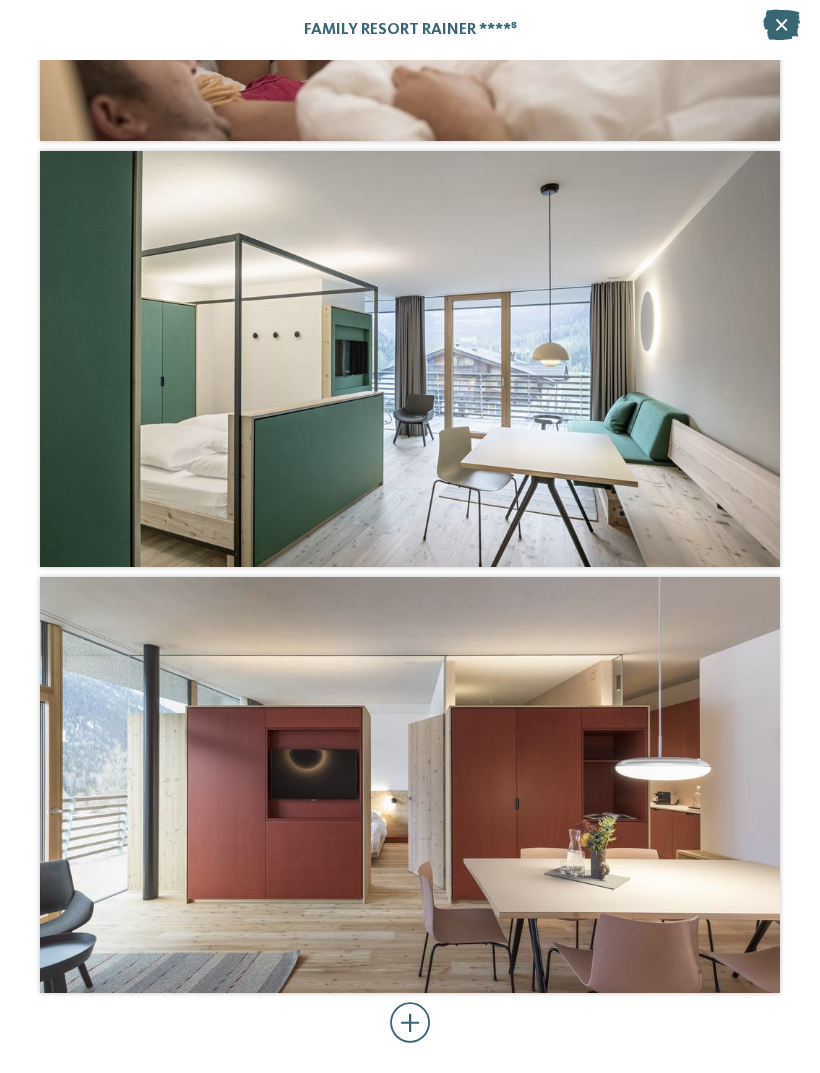 scroll, scrollTop: 10440, scrollLeft: 0, axis: vertical 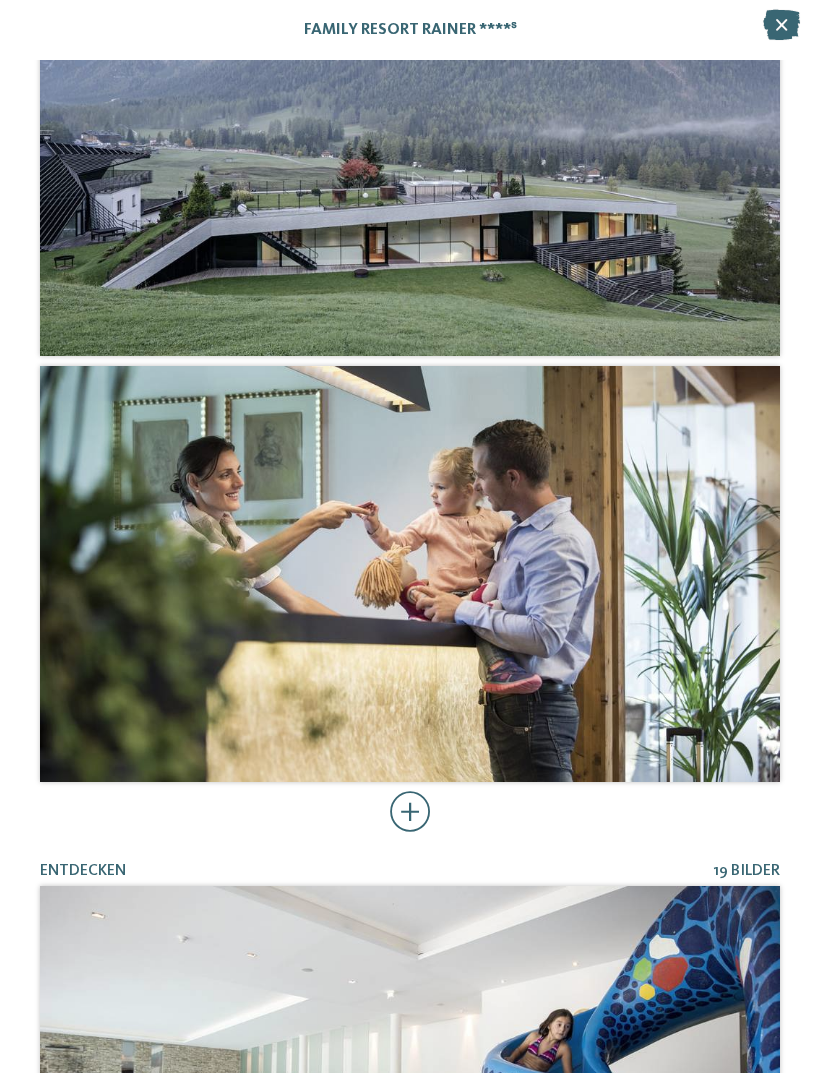 click at bounding box center [410, 812] 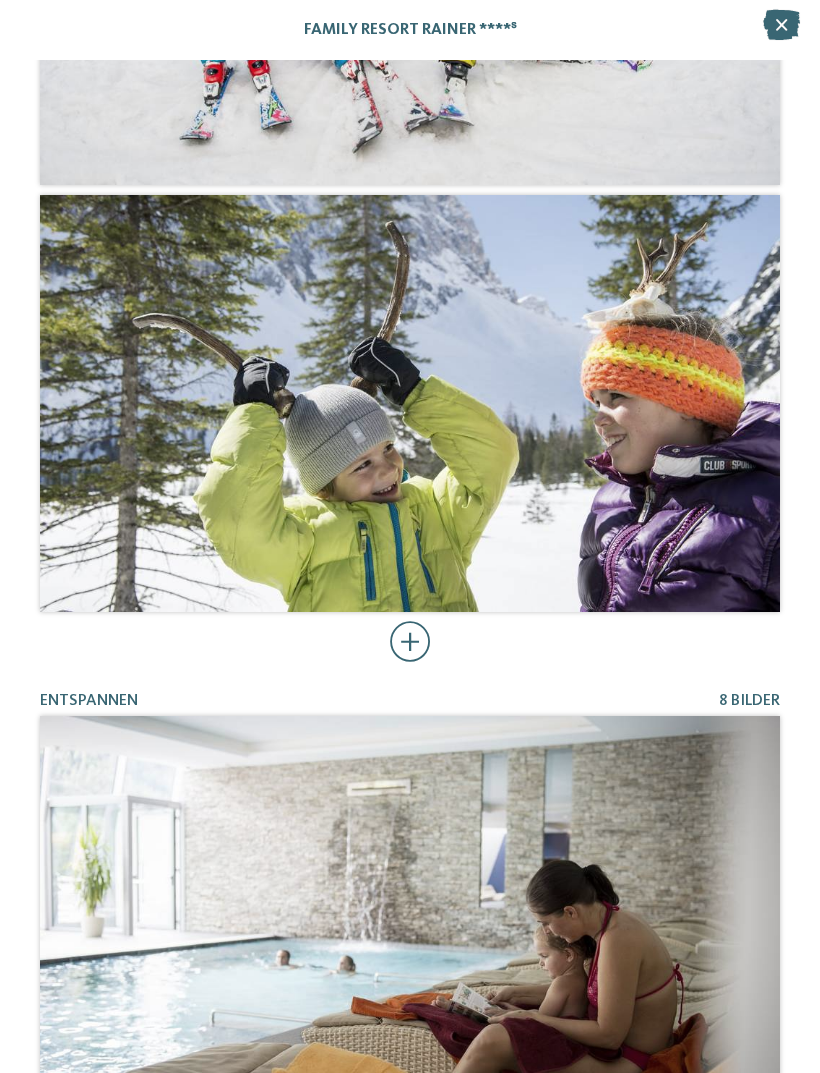scroll, scrollTop: 3343, scrollLeft: 0, axis: vertical 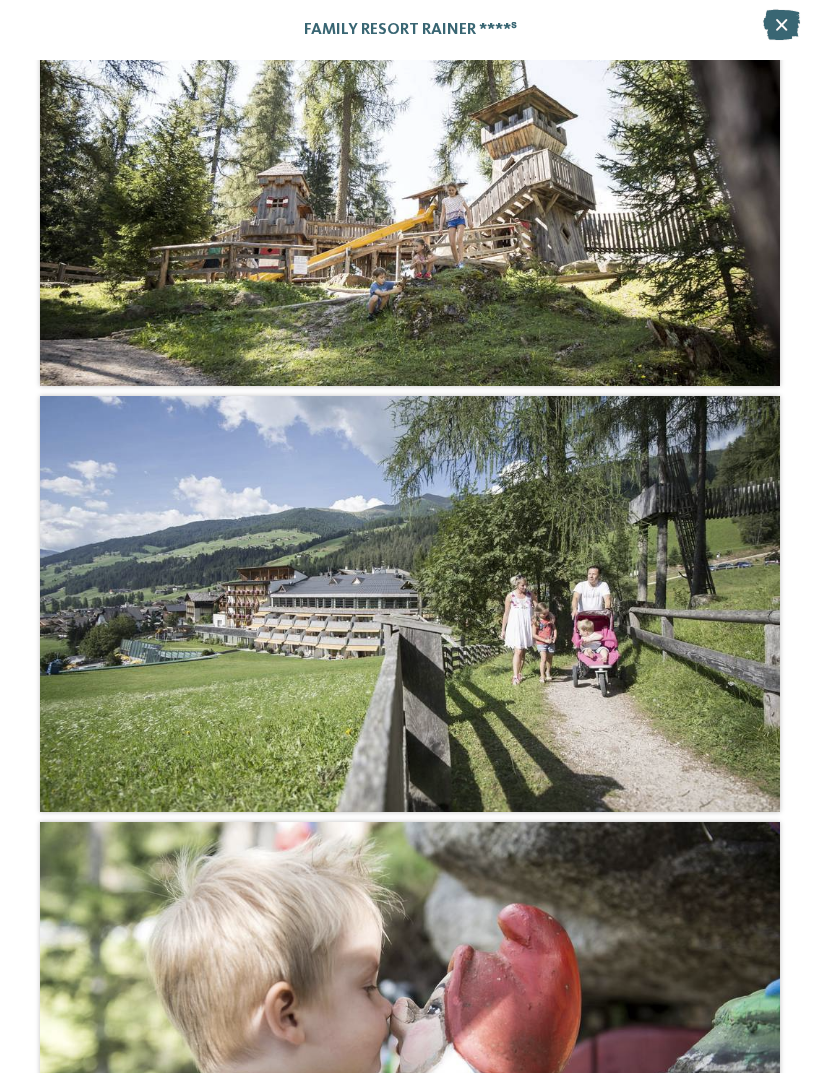 click at bounding box center [781, 25] 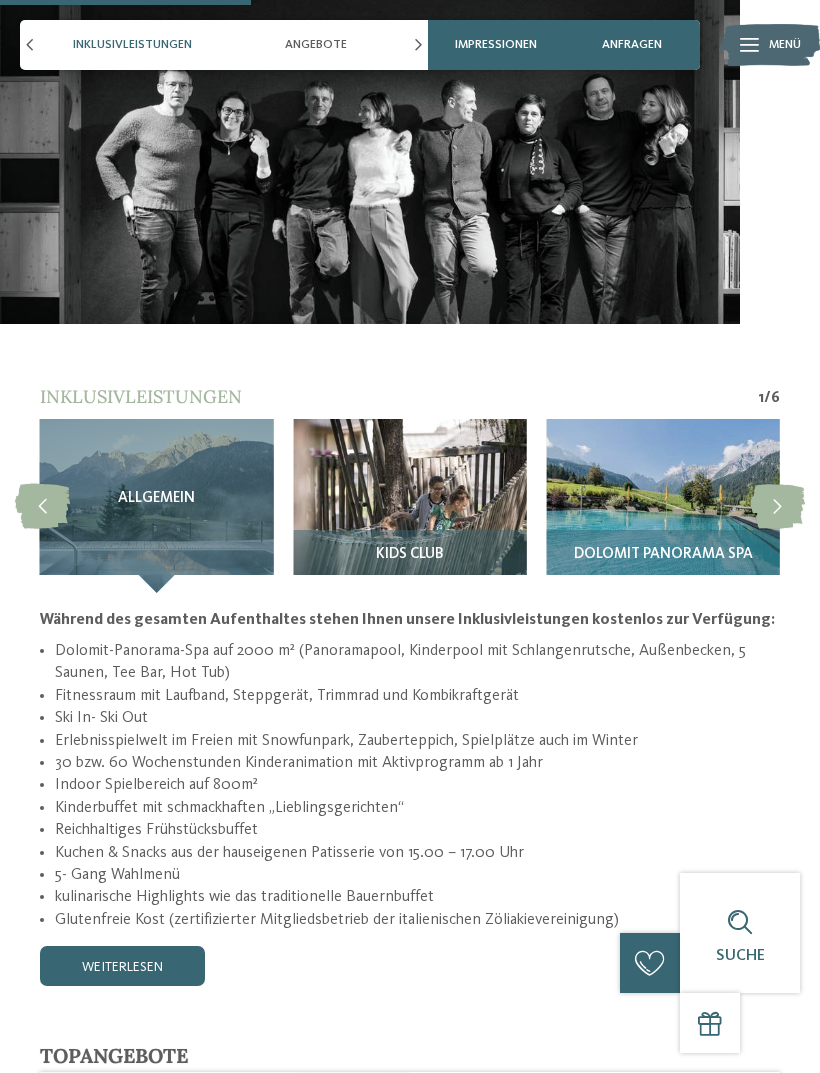 scroll, scrollTop: 1893, scrollLeft: 0, axis: vertical 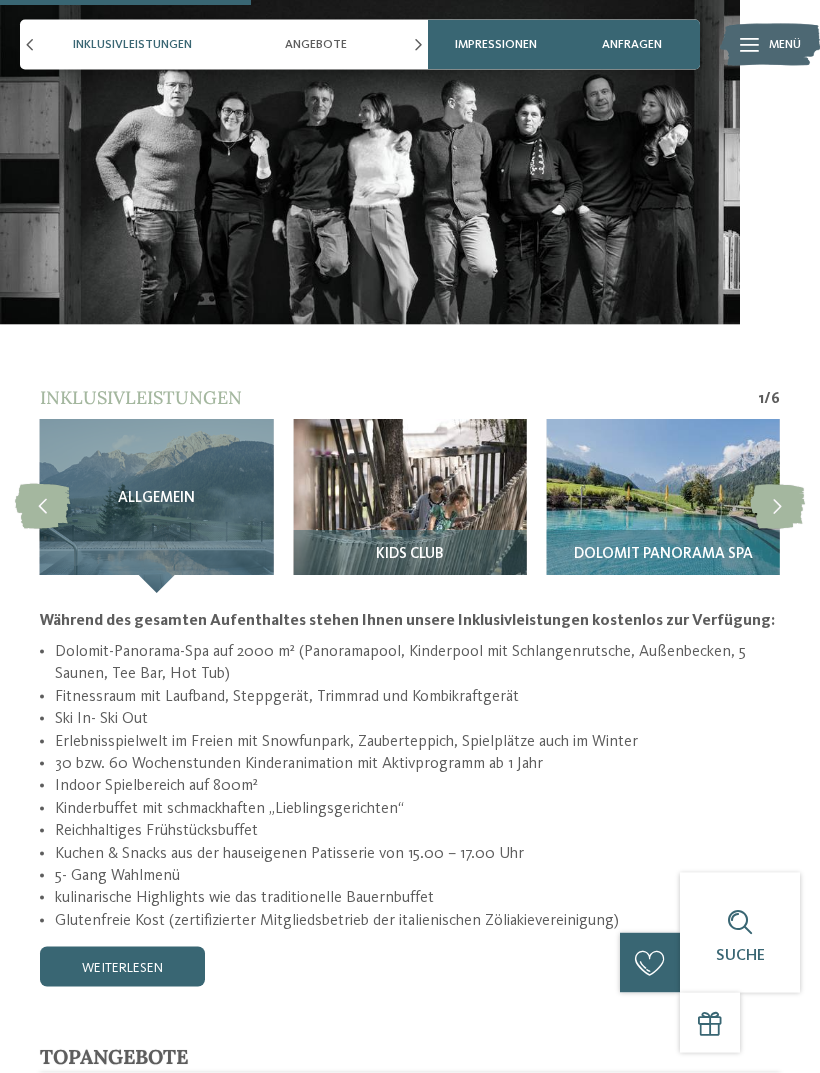 click at bounding box center [409, 507] 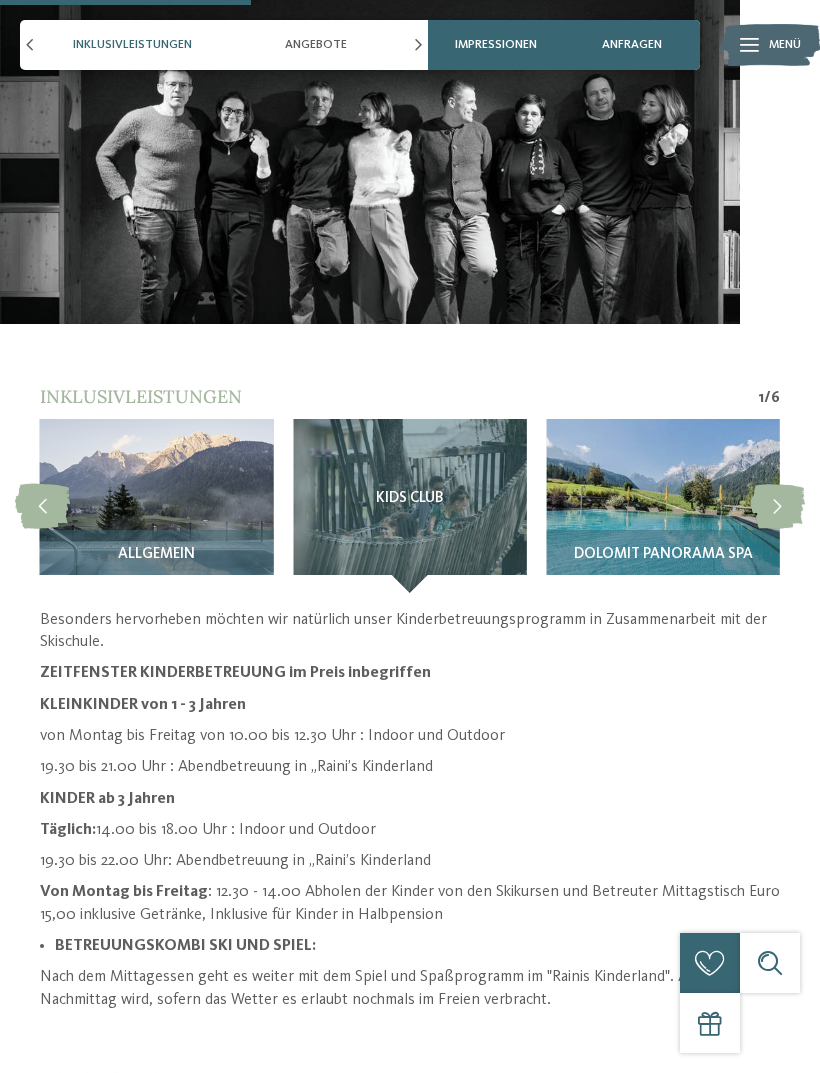 click at bounding box center (663, 506) 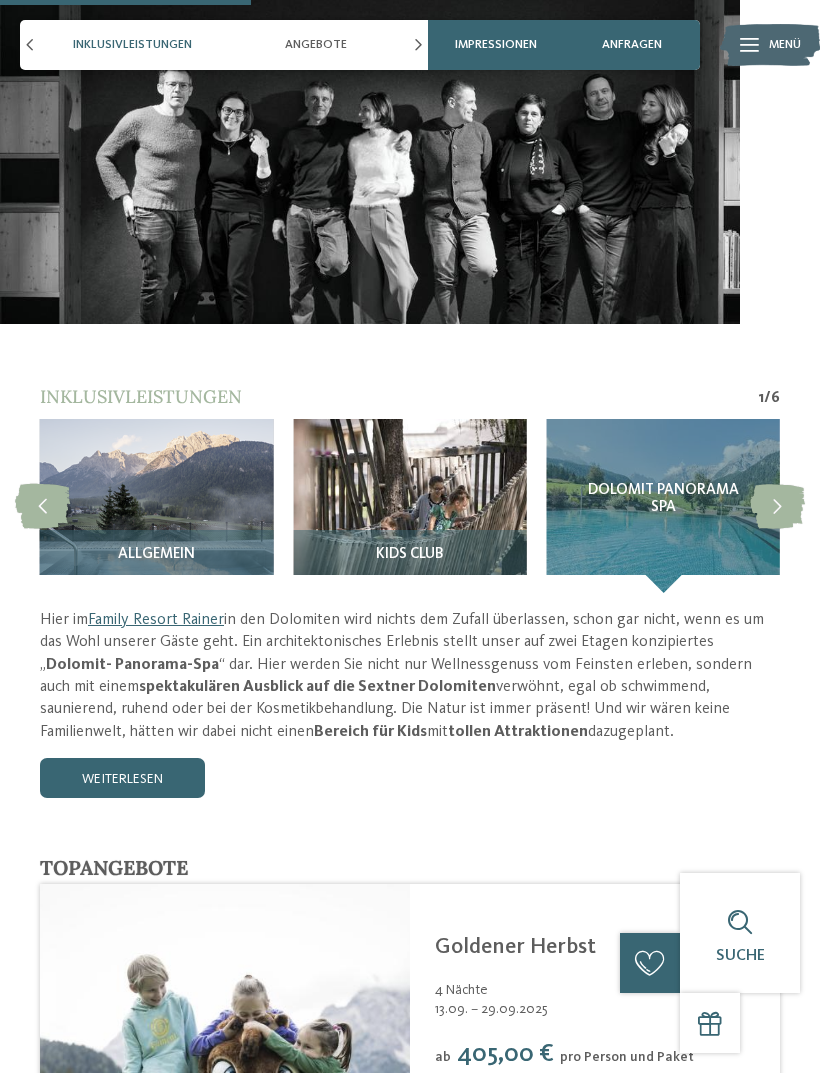 click at bounding box center (777, 506) 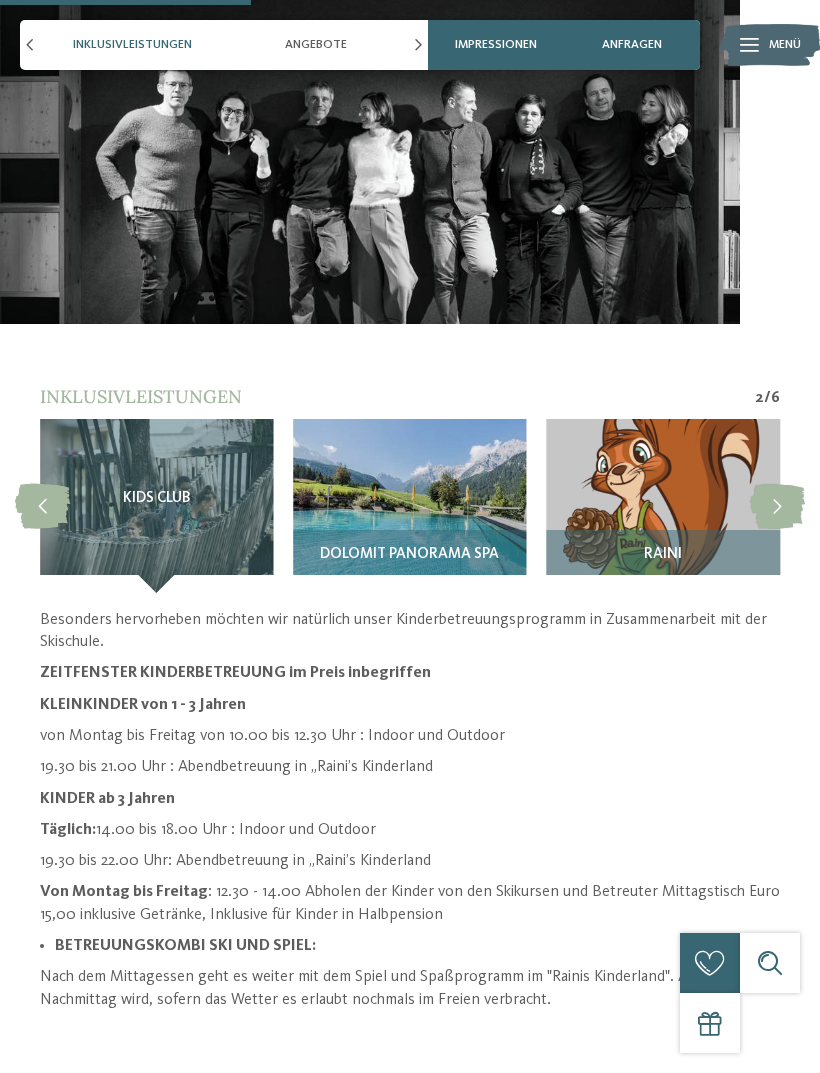 click at bounding box center [663, 506] 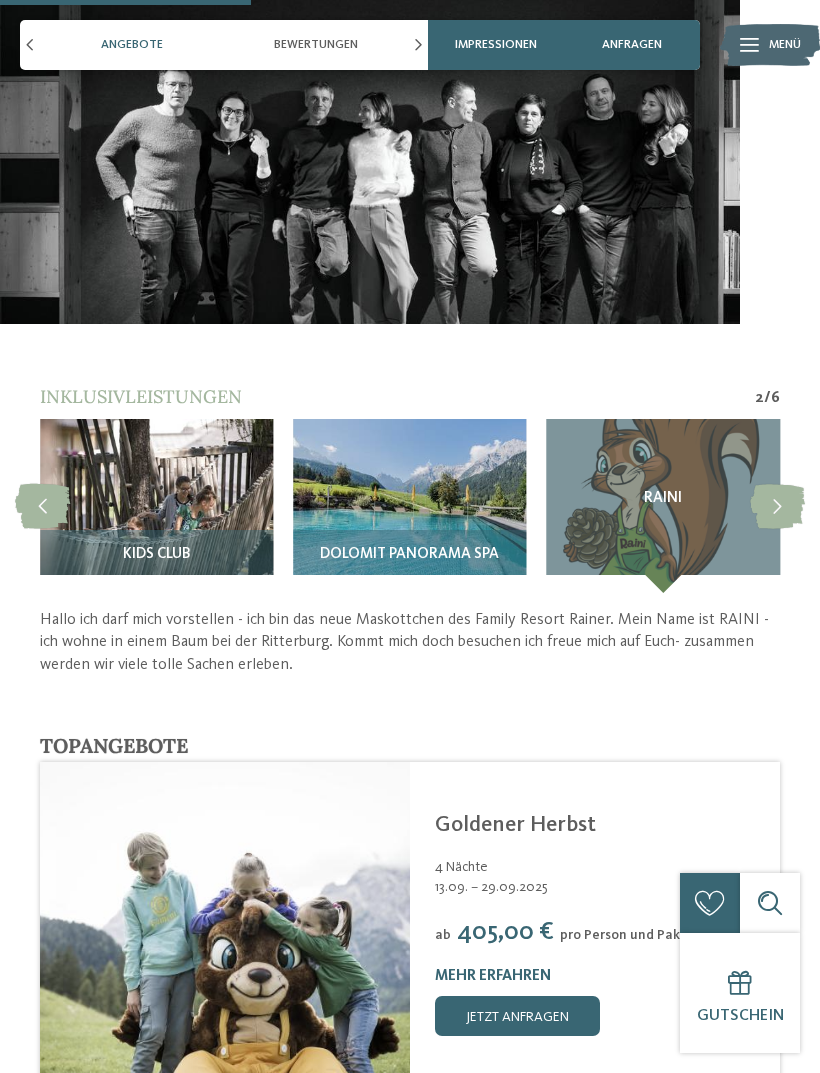 click at bounding box center [777, 506] 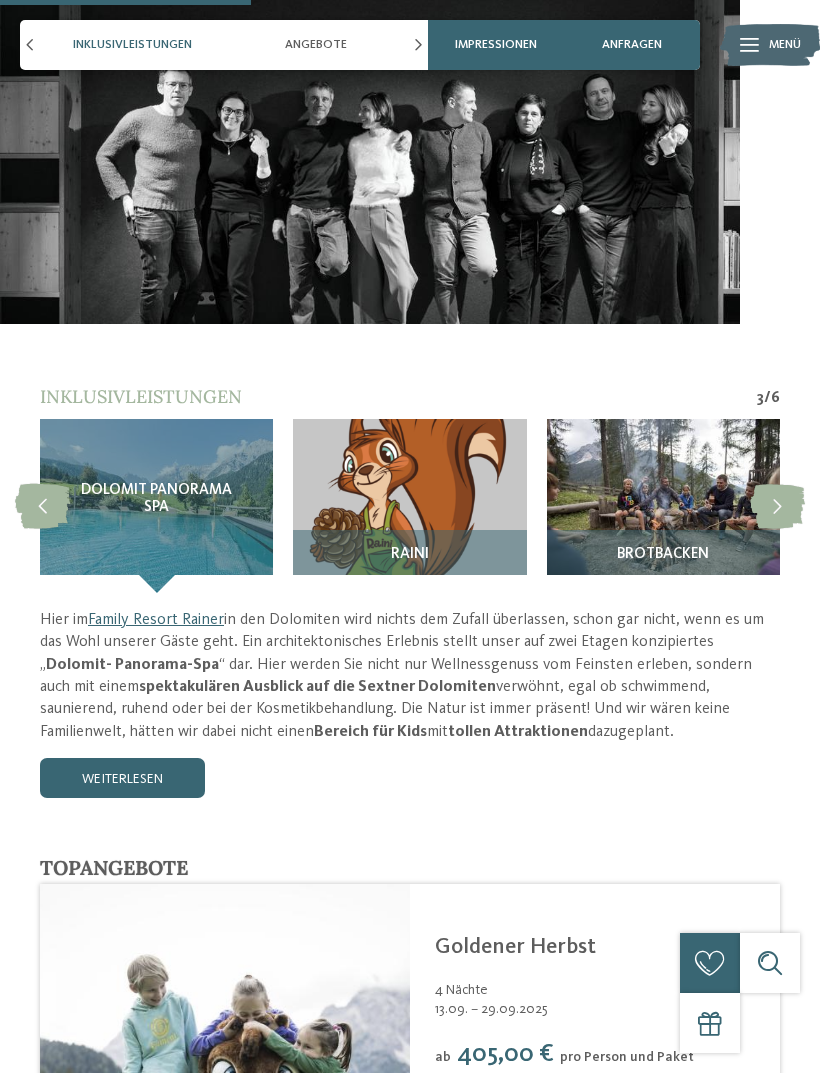 click at bounding box center [777, 506] 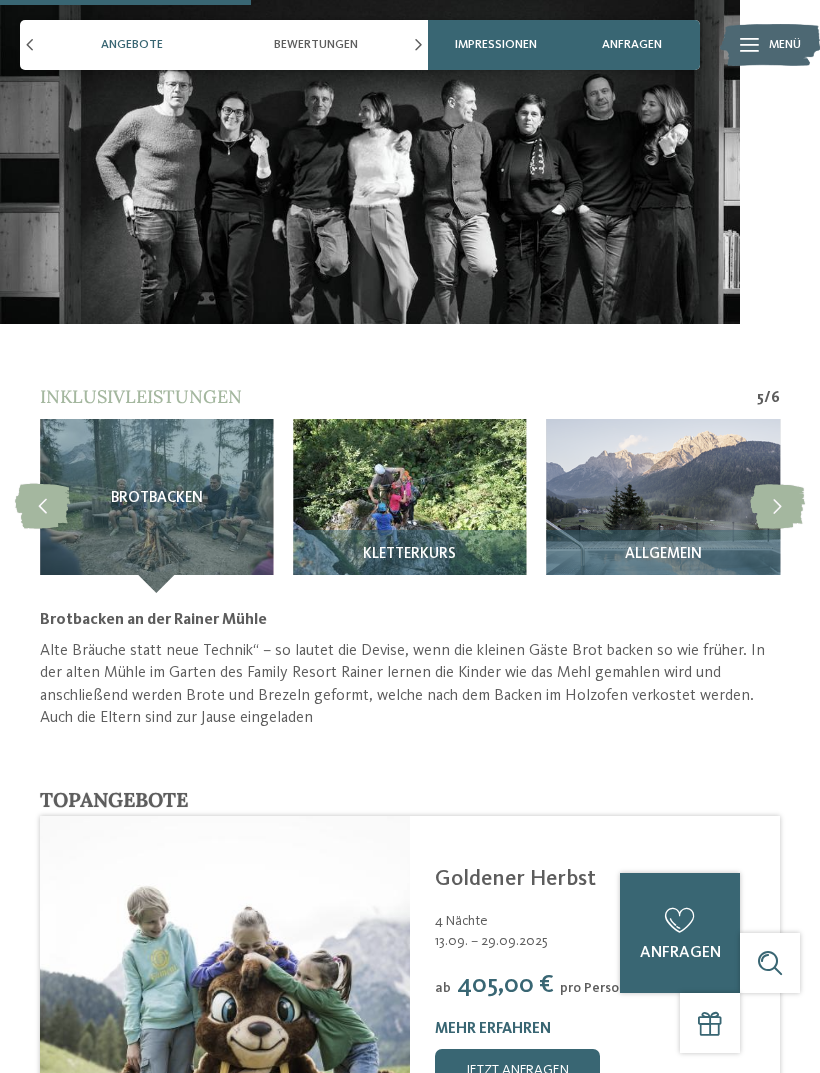 click at bounding box center (663, 506) 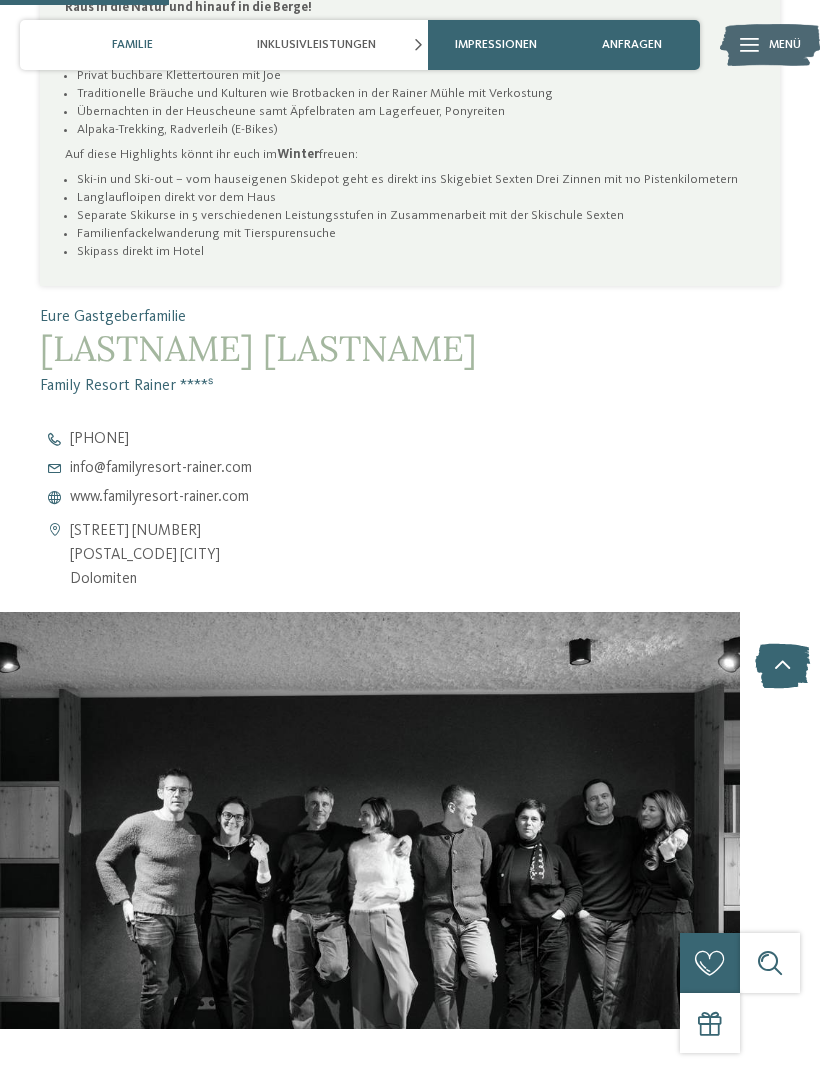 scroll, scrollTop: 1028, scrollLeft: 0, axis: vertical 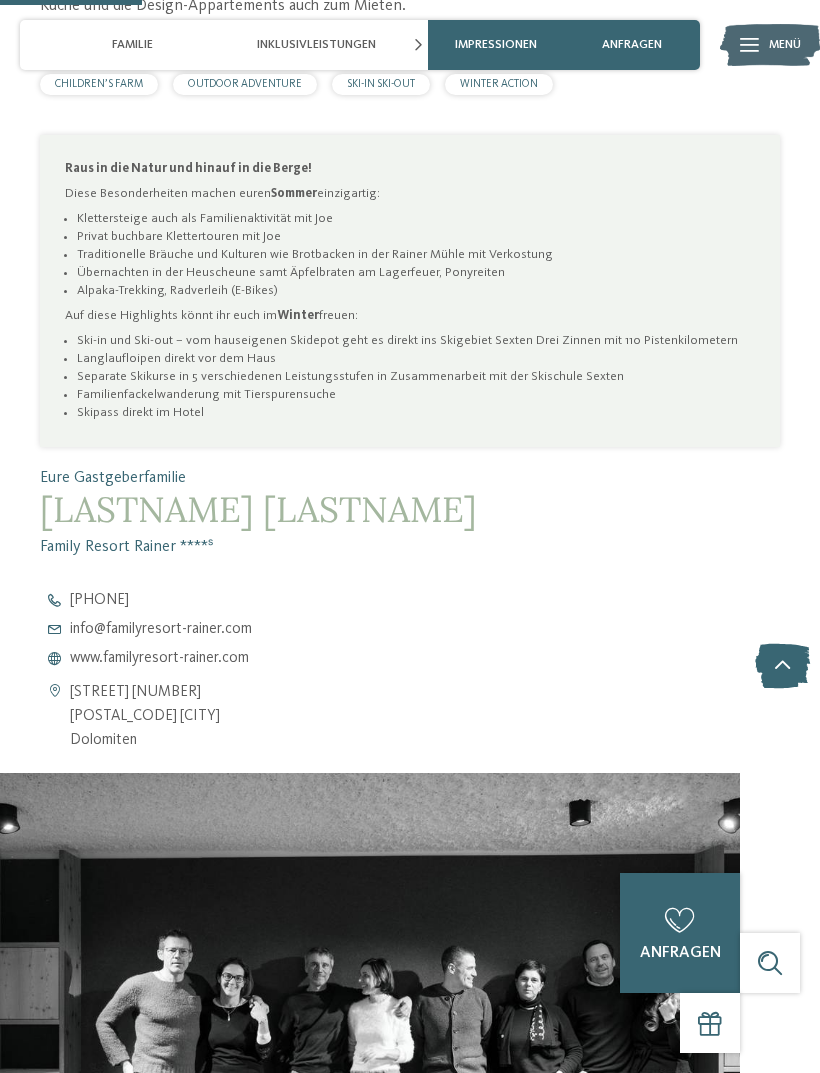 click on "www.familyresort-rainer.com" at bounding box center [159, 658] 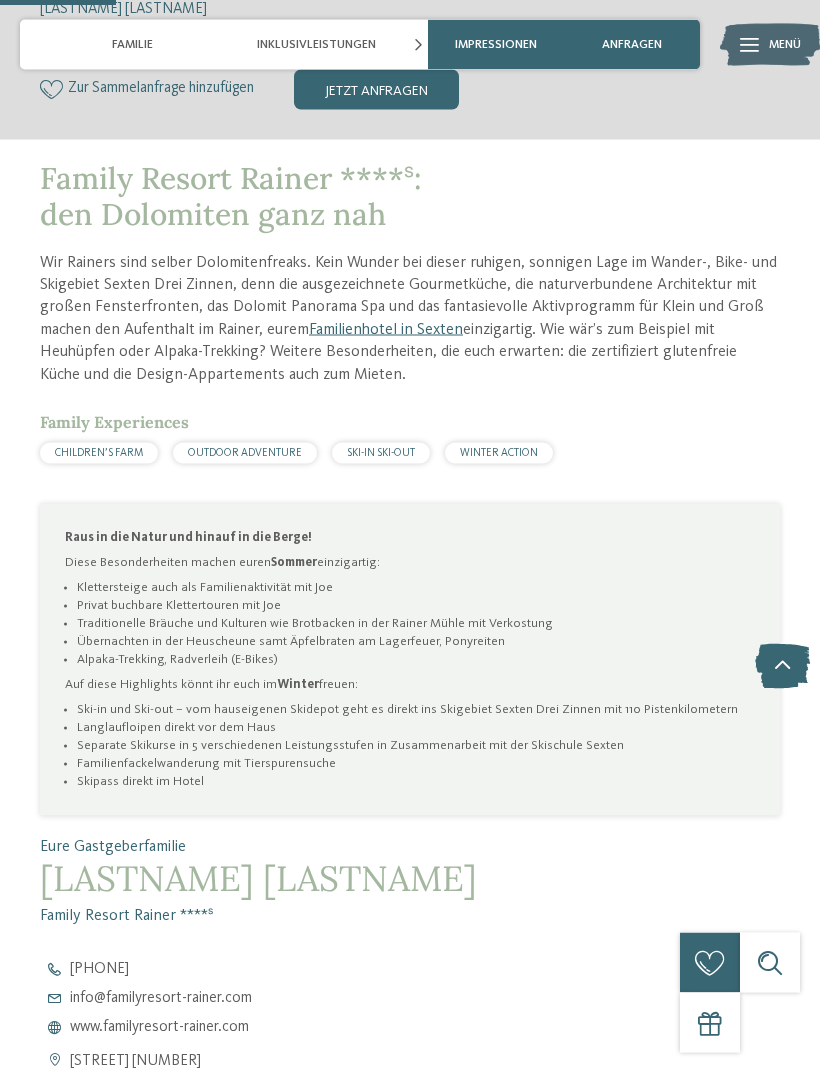 scroll, scrollTop: 0, scrollLeft: 0, axis: both 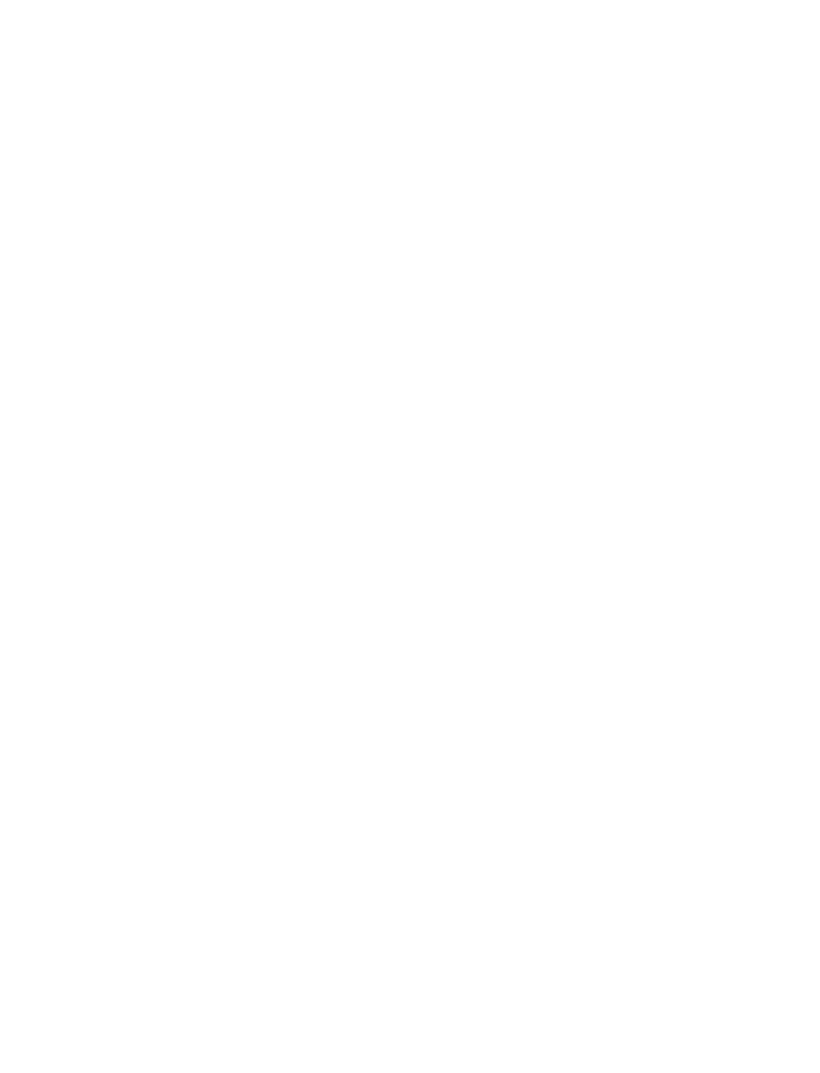 click at bounding box center [24, 532] 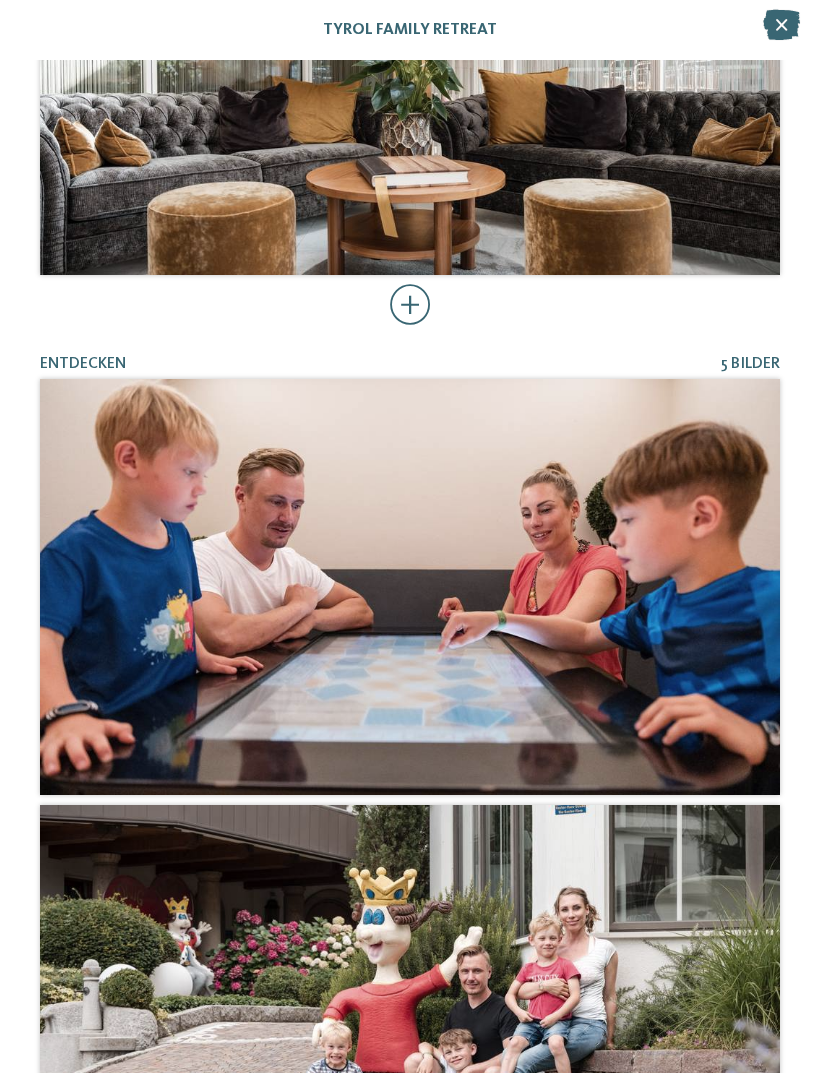 scroll, scrollTop: 1109, scrollLeft: 0, axis: vertical 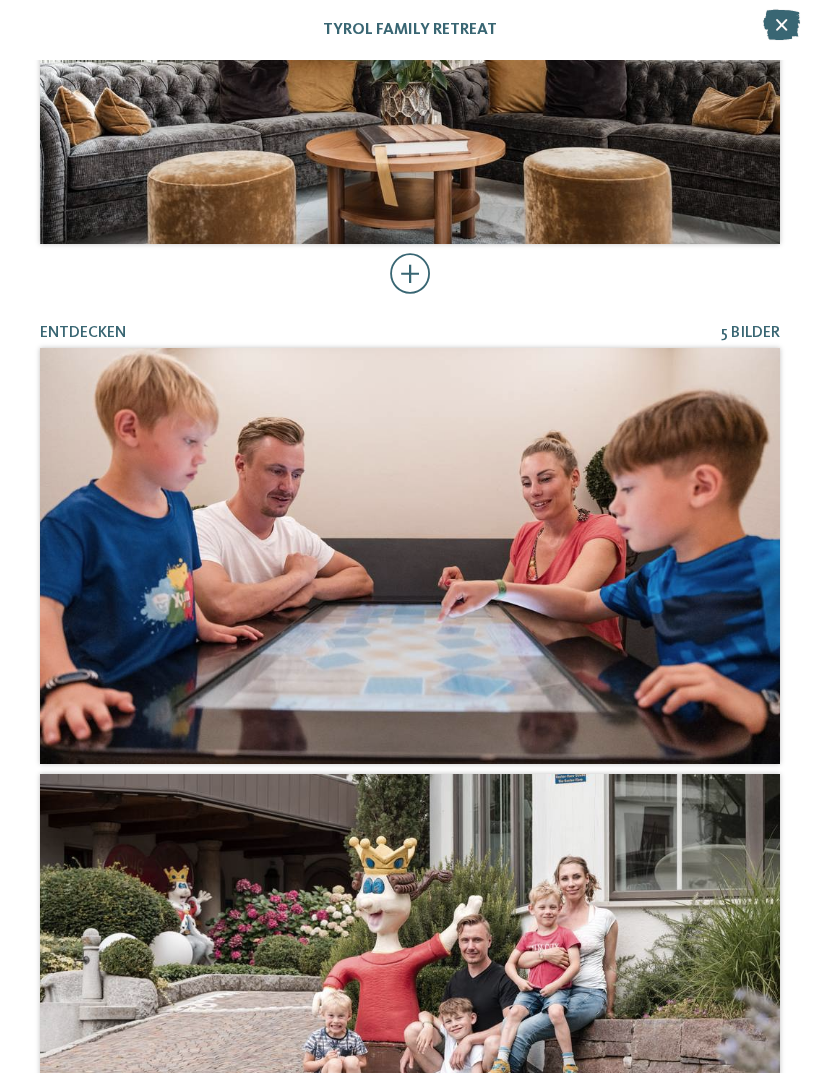 click at bounding box center (410, 274) 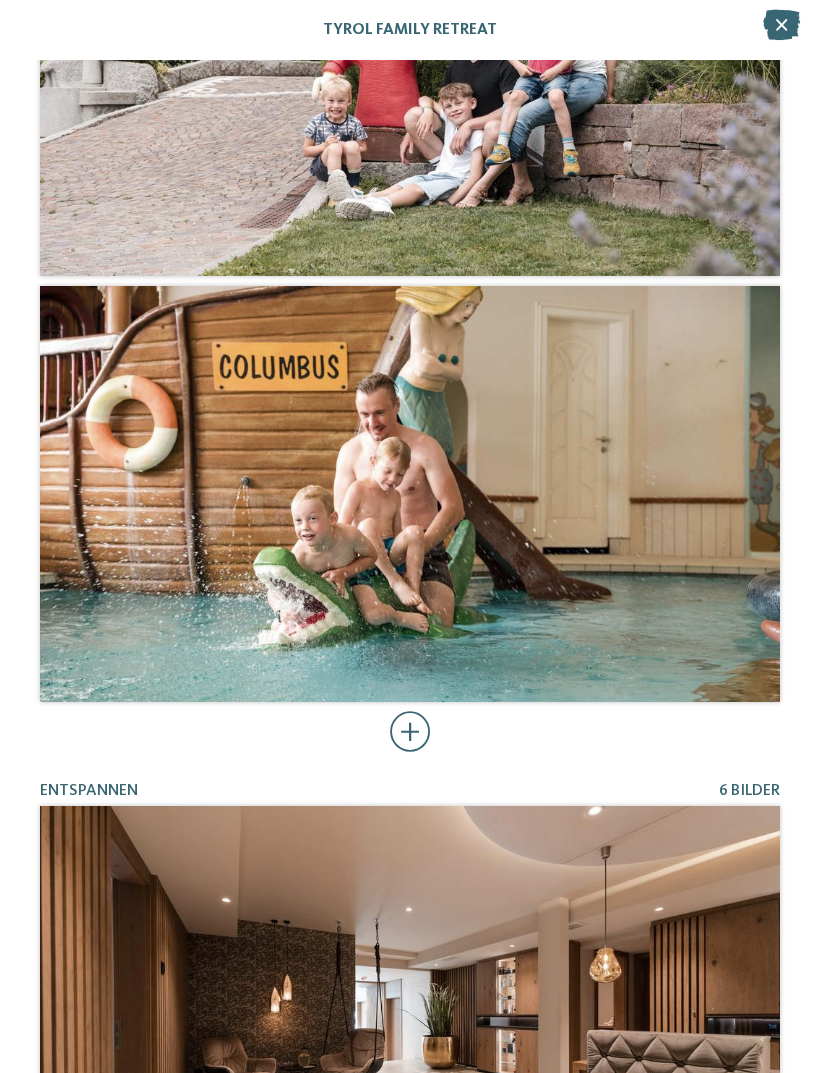 scroll, scrollTop: 3679, scrollLeft: 0, axis: vertical 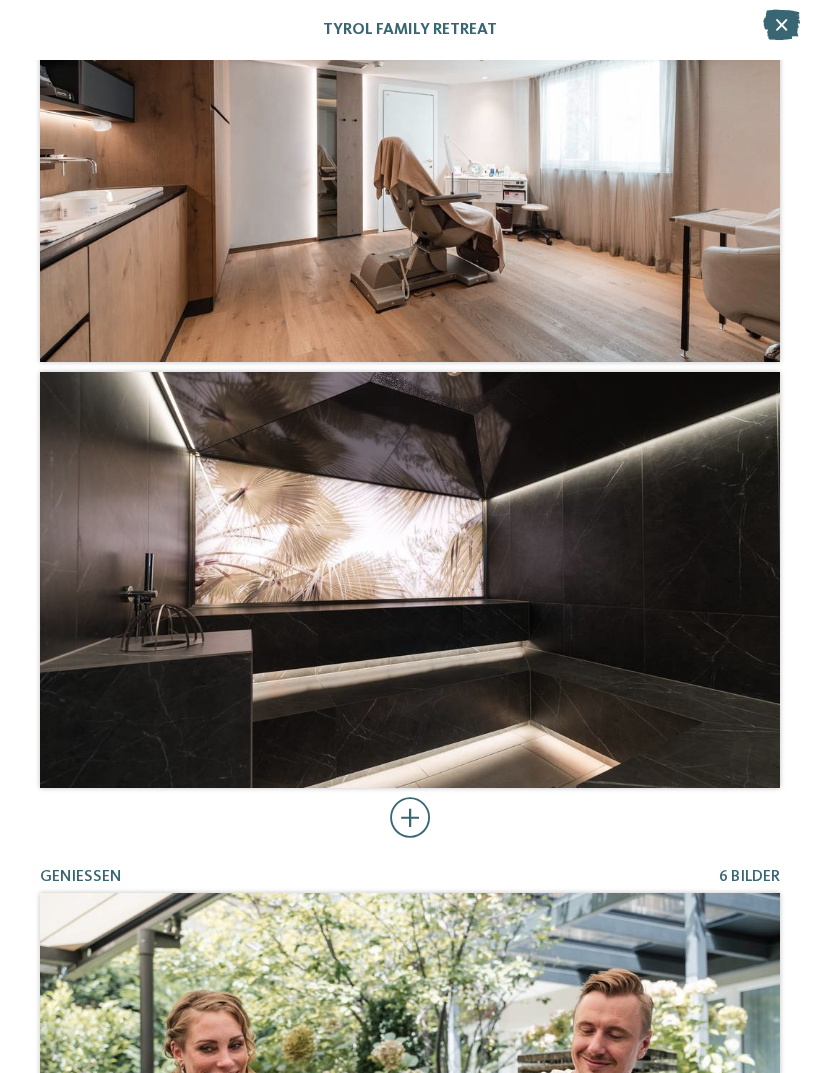 click at bounding box center [410, 818] 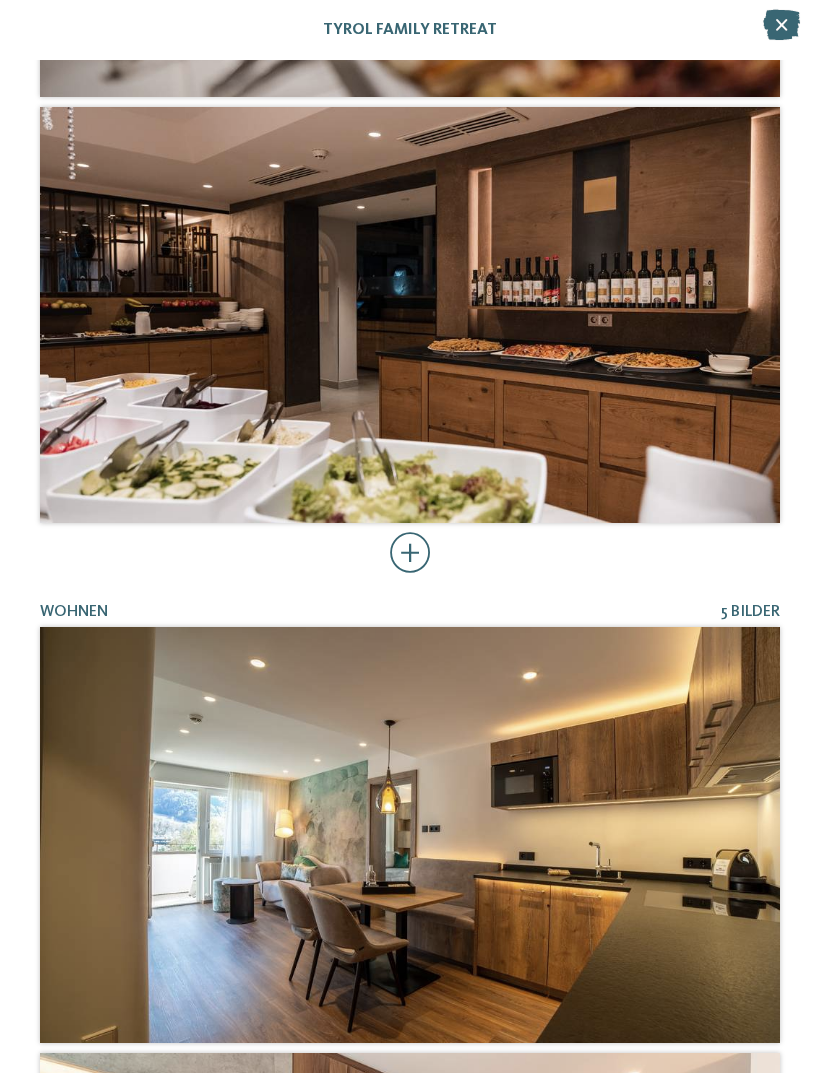 scroll, scrollTop: 8653, scrollLeft: 0, axis: vertical 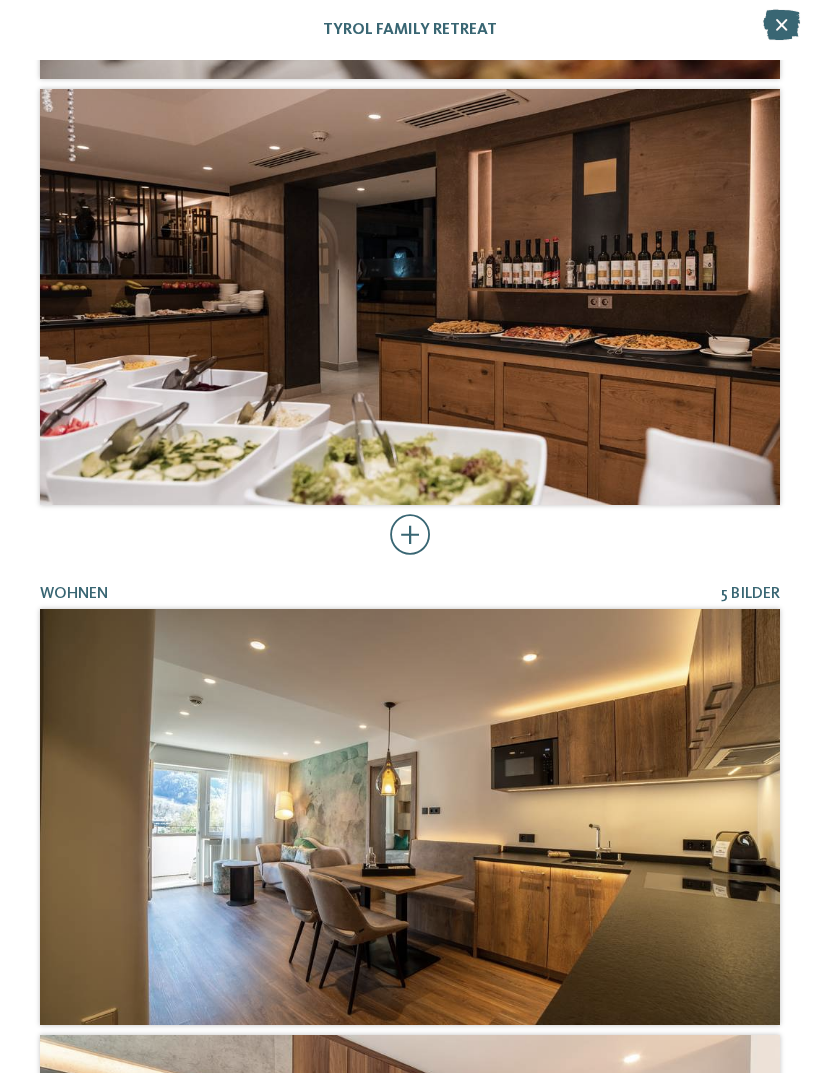 click at bounding box center [410, 535] 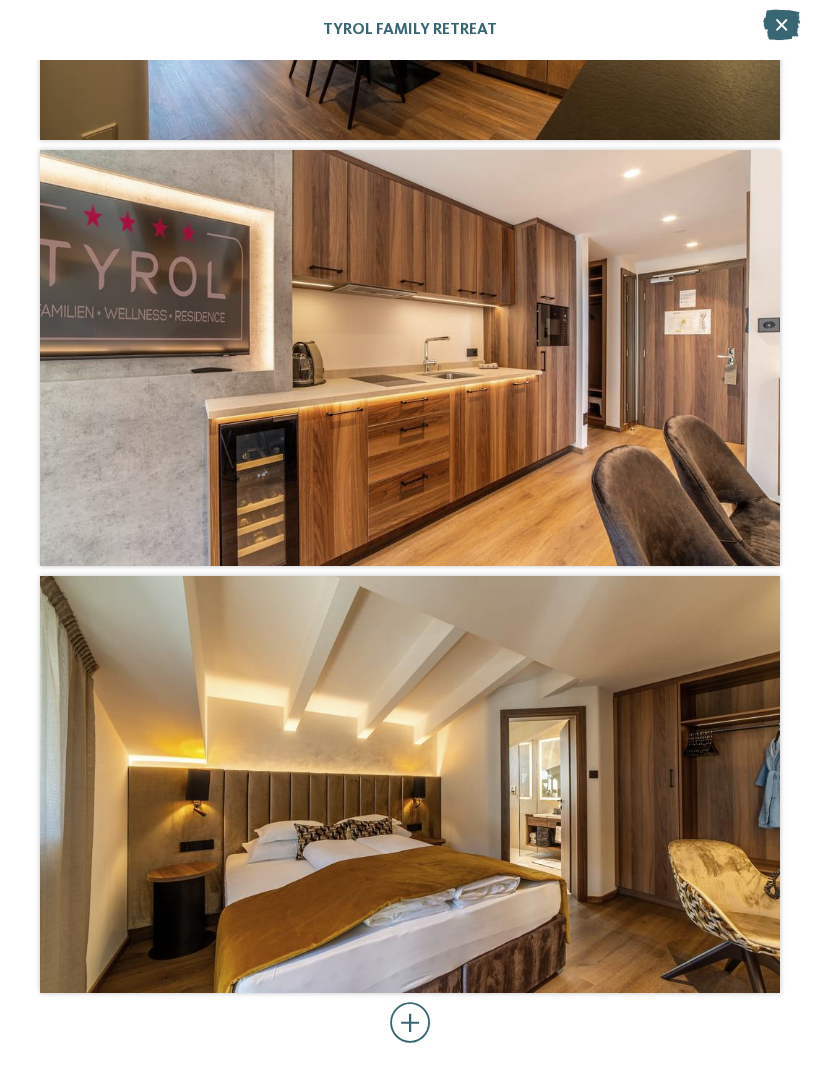 scroll, scrollTop: 10766, scrollLeft: 0, axis: vertical 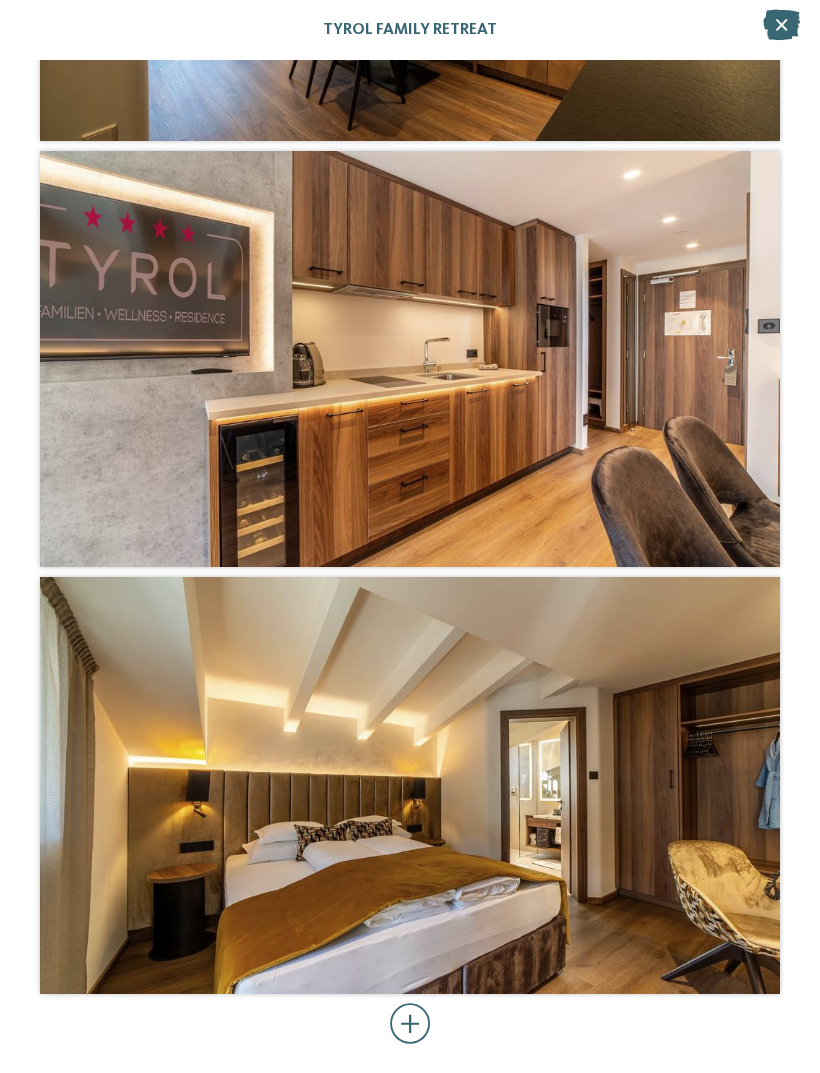 click at bounding box center [410, 1024] 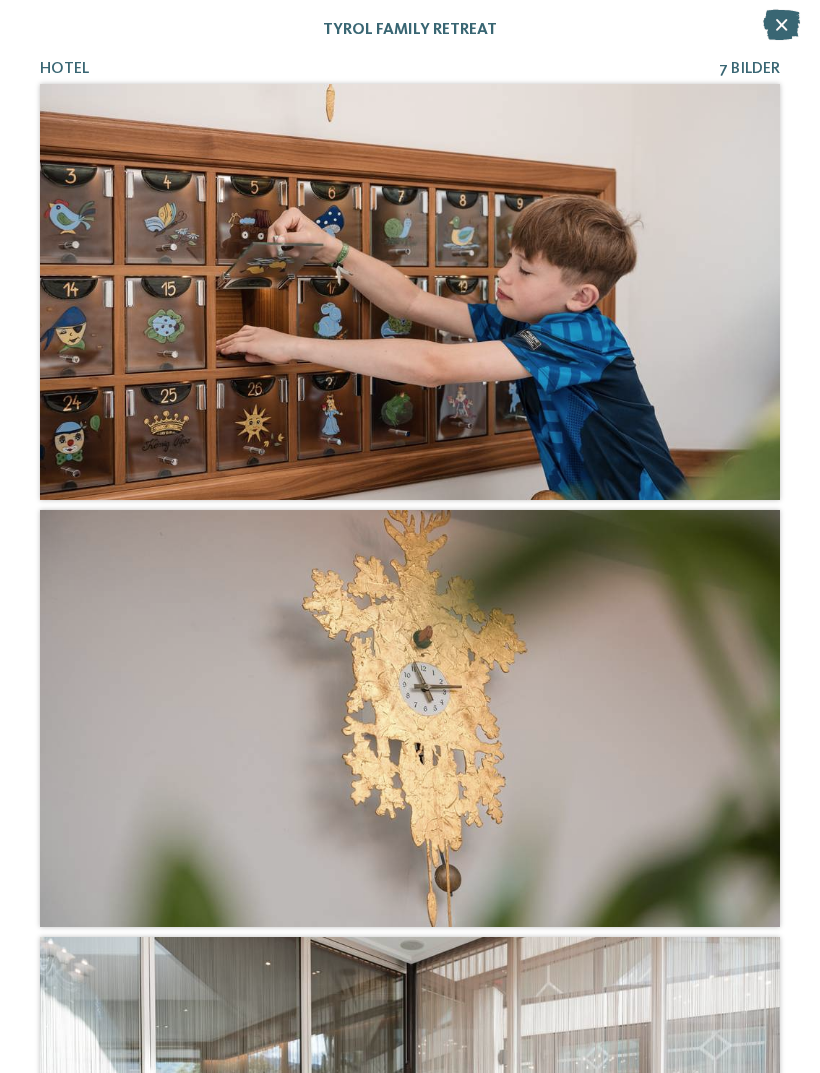 scroll, scrollTop: 0, scrollLeft: 0, axis: both 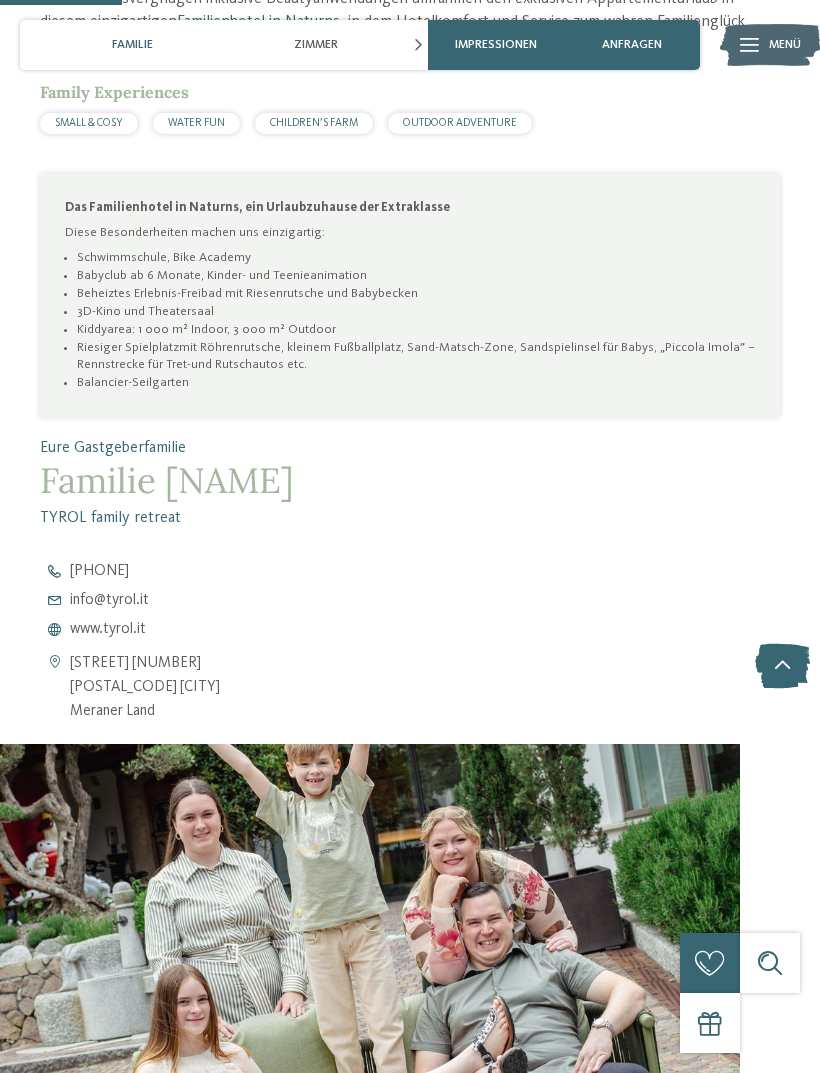 click on "www.tyrol.it" at bounding box center (108, 629) 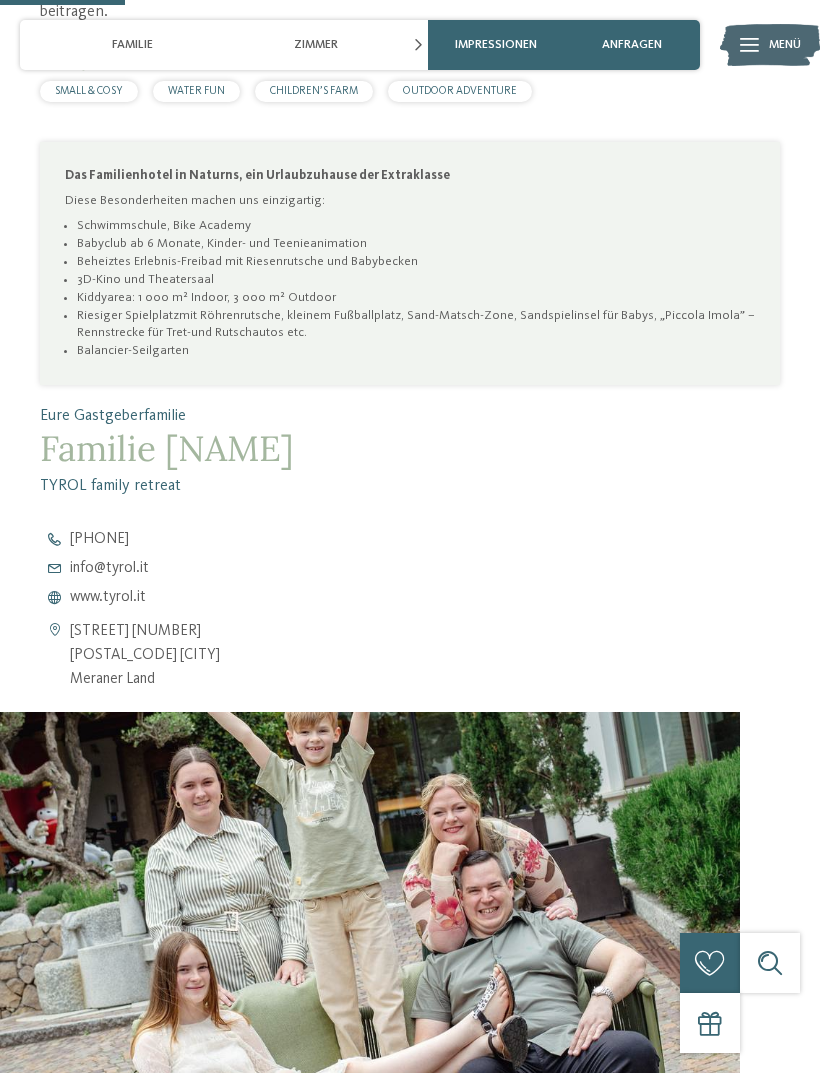 click on "TYROL family retreat: Hier sind die Kleinen Könige!
25 moderne Familien-Apartments mit kleiner Kochnische bieten maximalen Freiraum mit Frischbrötchenservice oder mit Frühstück-Roomservice, täglicher Reinigung und mittags einem À-la-carte-Restaurant. Bade-, Fitness- und Wellnessvergnügen inklusive Beautyanwendungen umrahmen den exklusiven Appartementurlaub in diesem einzigartigen  Familienhotel in Naturns , in dem Hotelkomfort und Service zum wahren Familienglück beitragen.
mehr lesen
Family Experiences
SMALL & COSY" at bounding box center [410, 474] 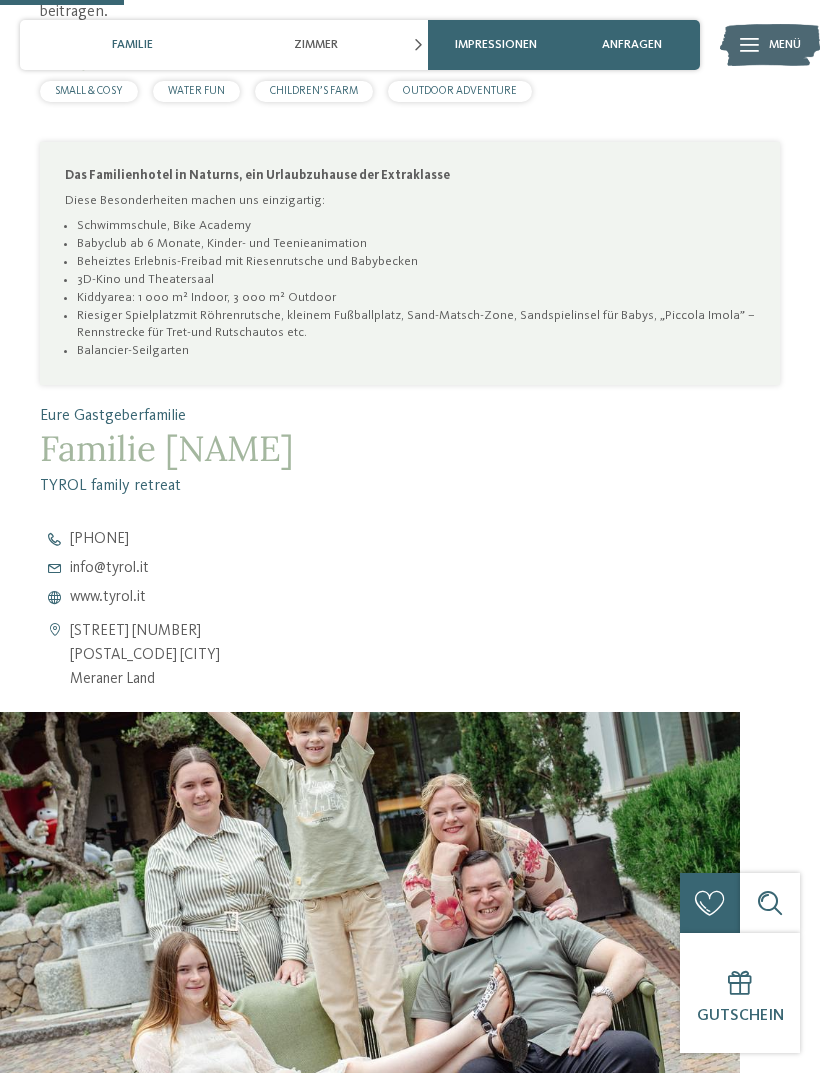 scroll, scrollTop: 998, scrollLeft: 0, axis: vertical 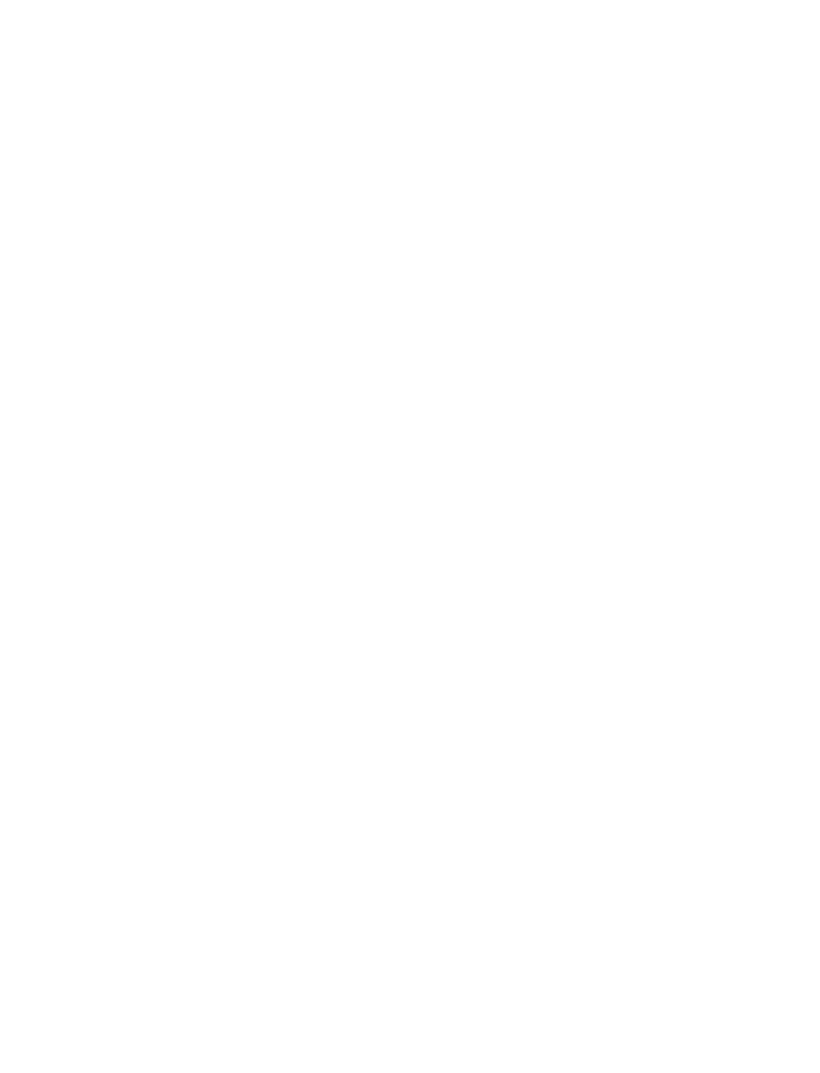 click on "weiterlesen" at bounding box center (488, 854) 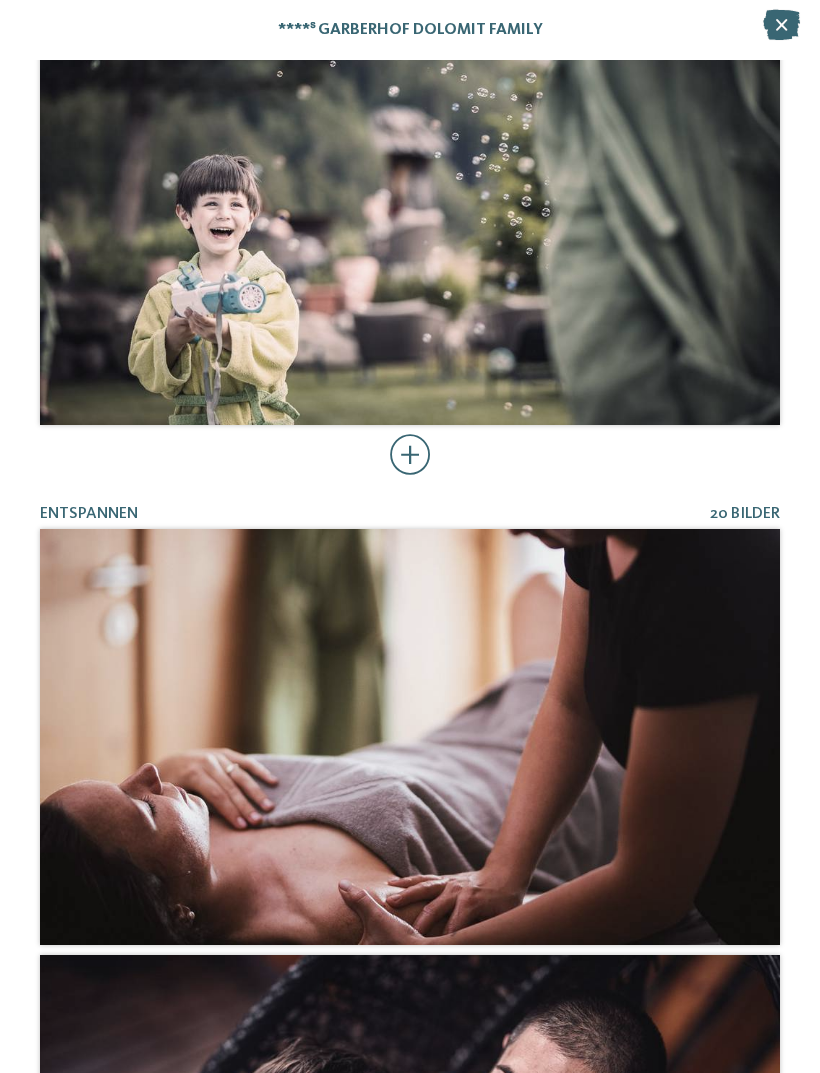 scroll, scrollTop: 2287, scrollLeft: 0, axis: vertical 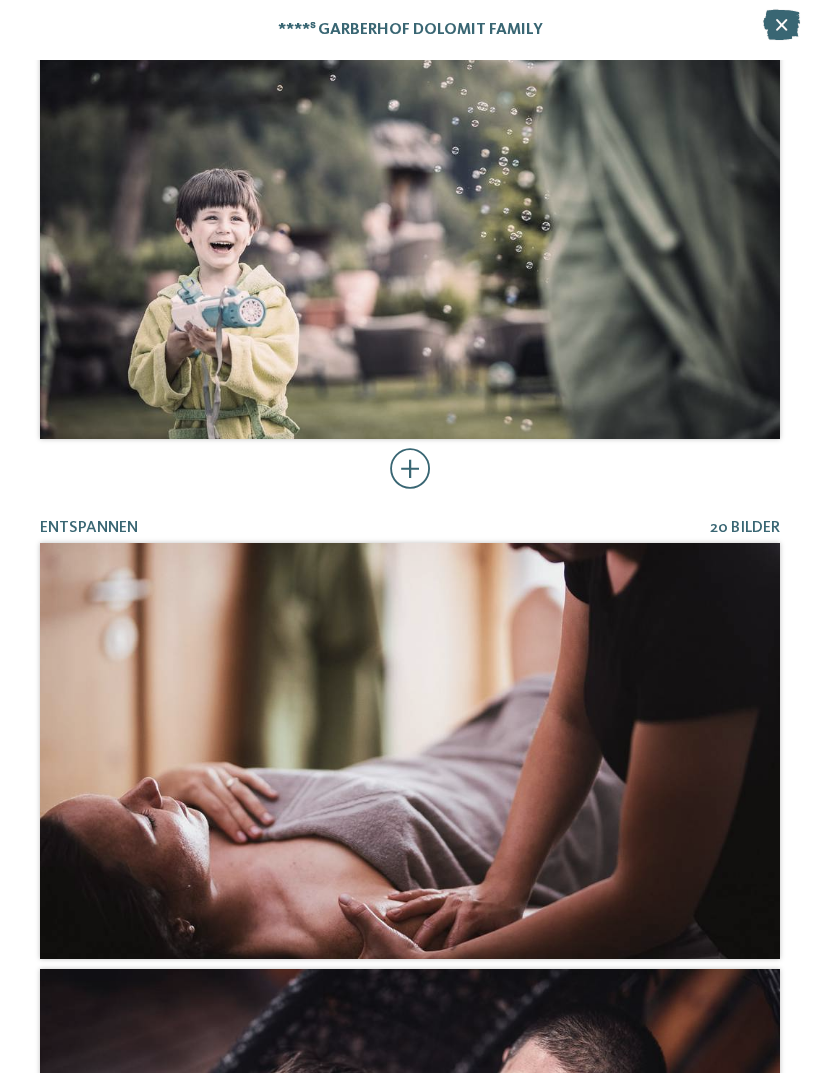 click at bounding box center (410, 469) 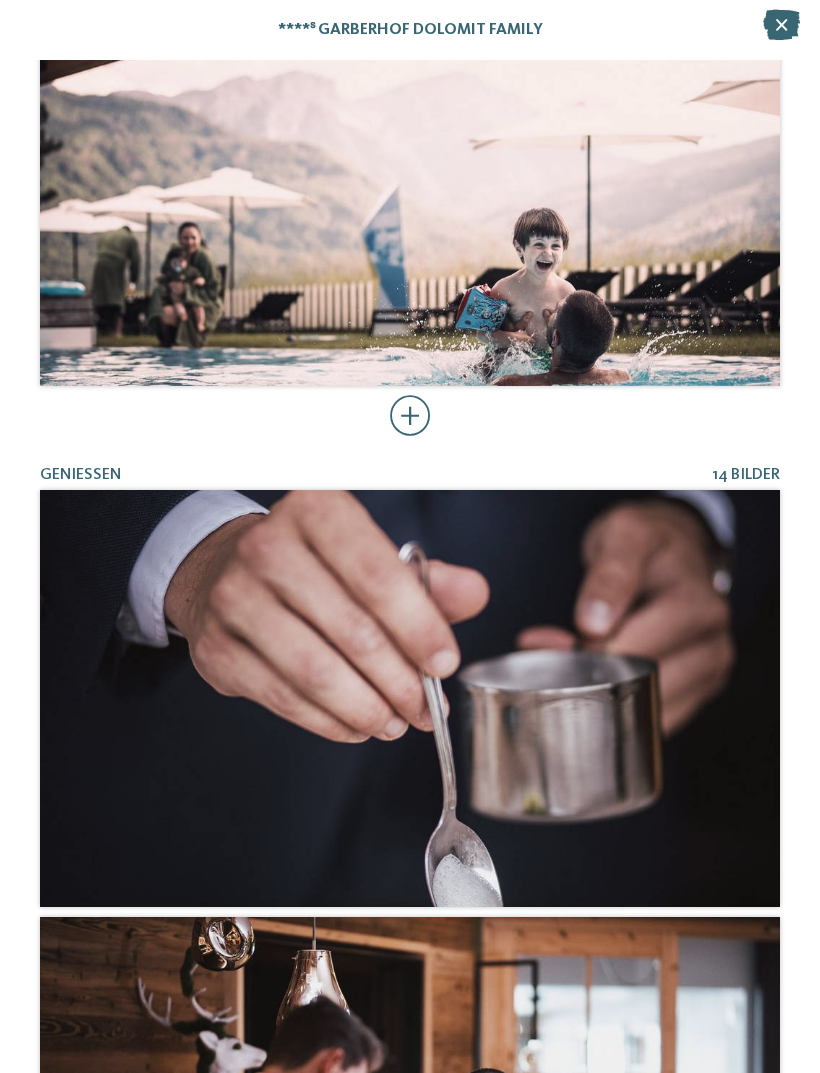 scroll, scrollTop: 10933, scrollLeft: 0, axis: vertical 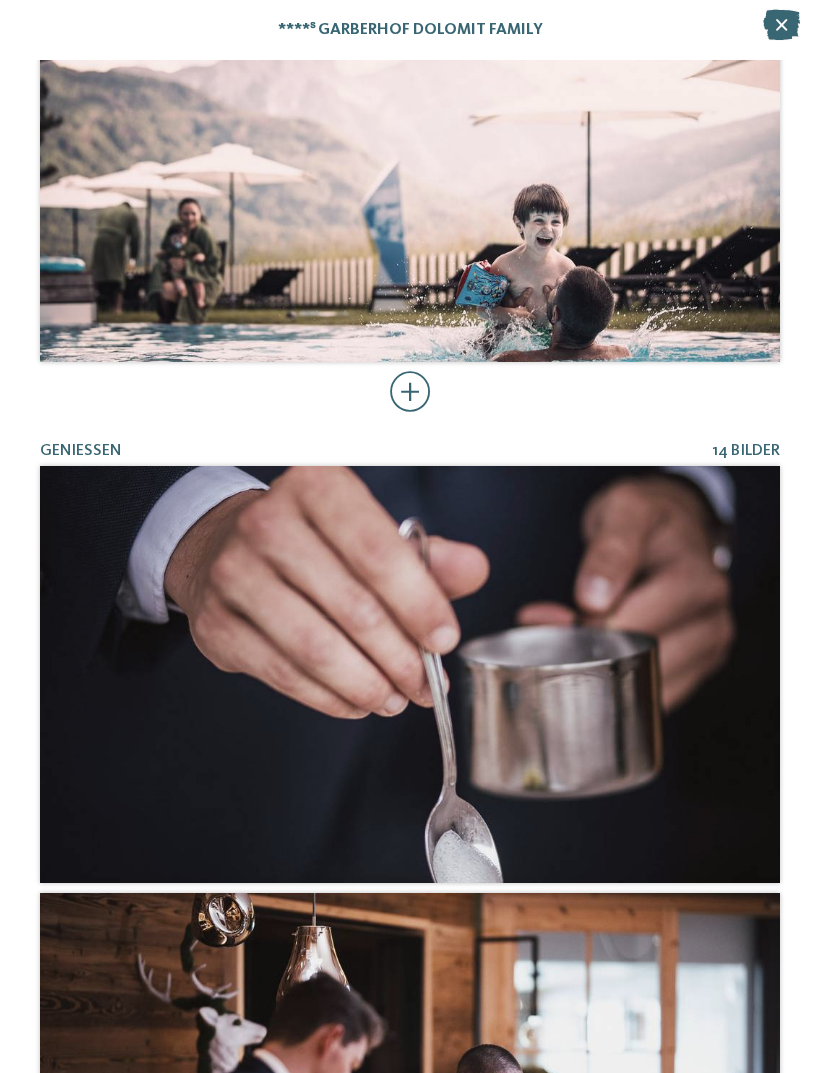 click at bounding box center [410, 392] 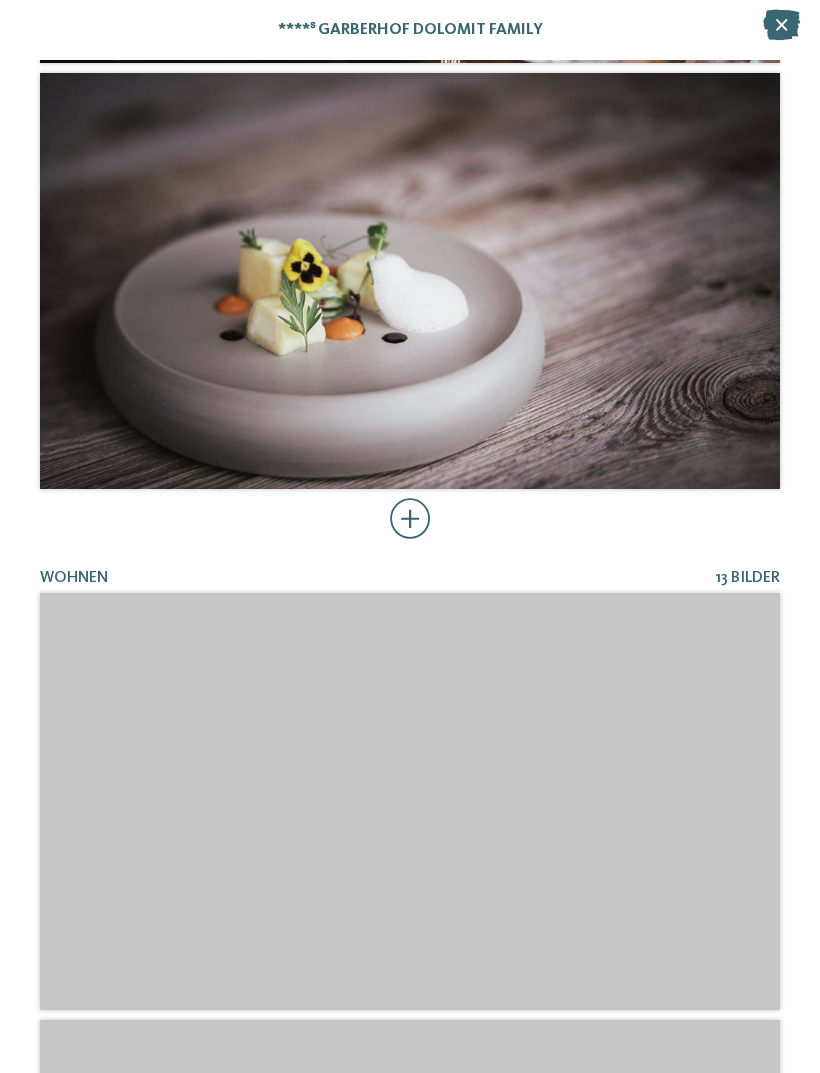 scroll, scrollTop: 19392, scrollLeft: 0, axis: vertical 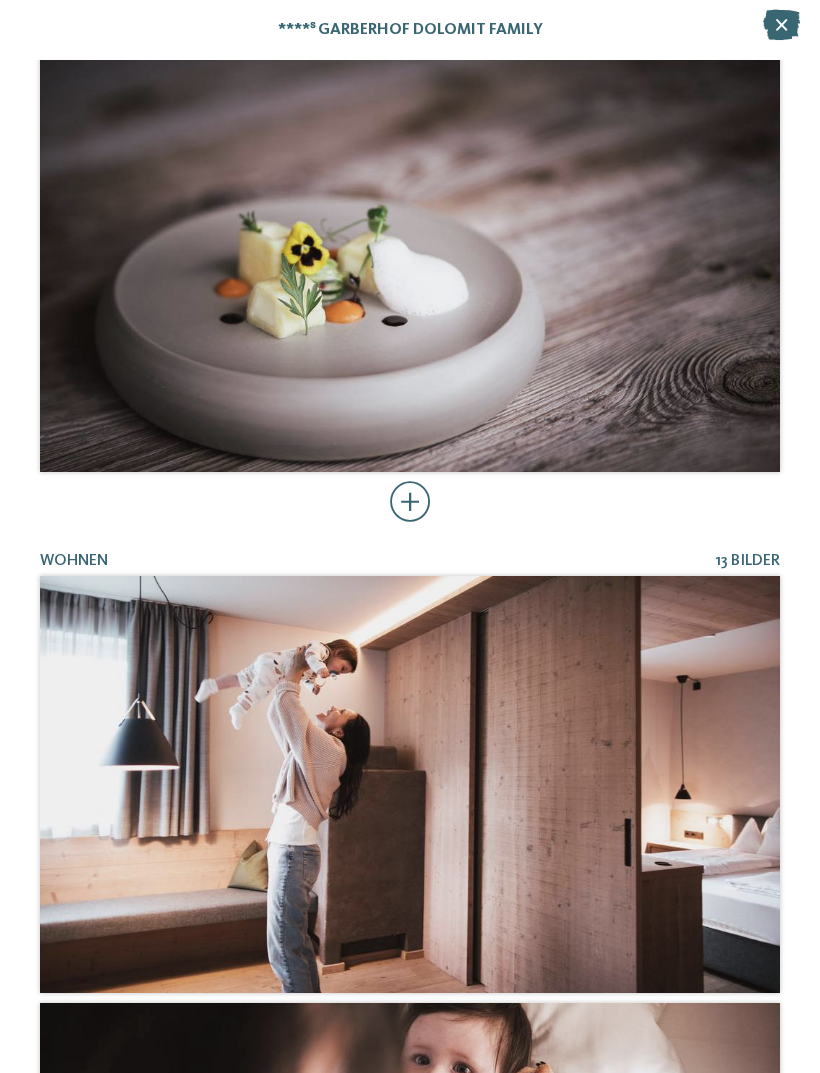 click at bounding box center [410, 502] 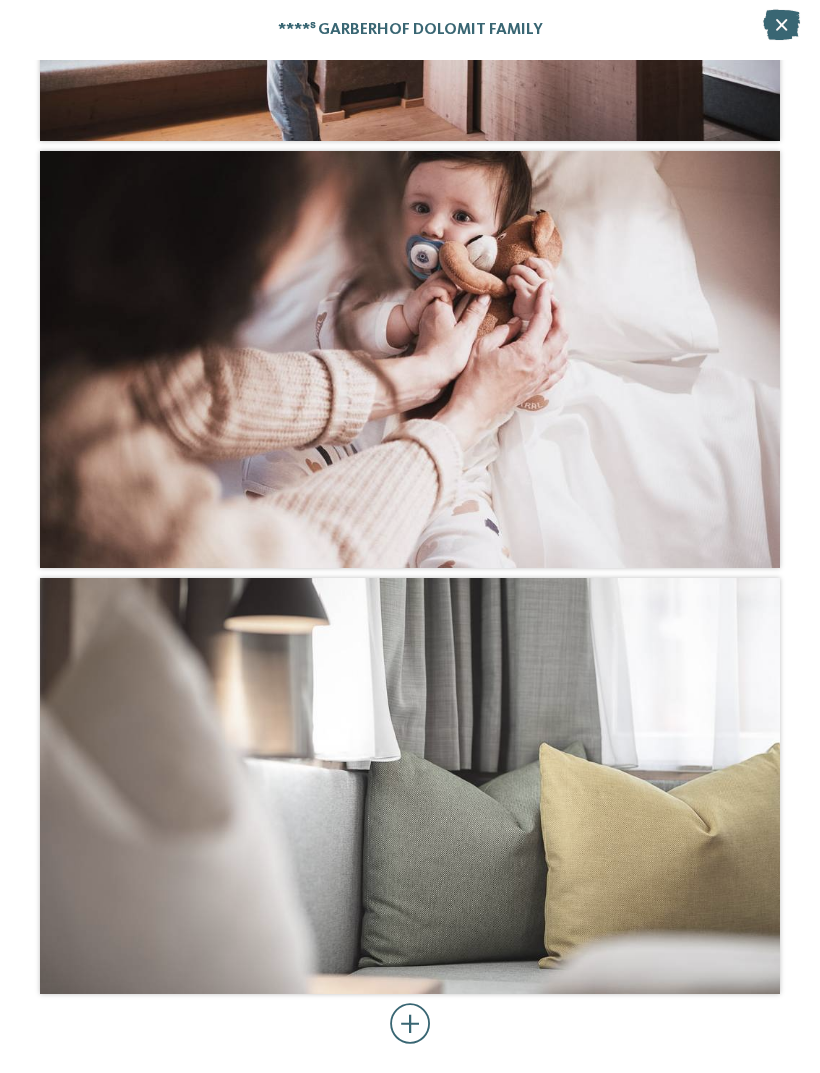 click at bounding box center [410, 1024] 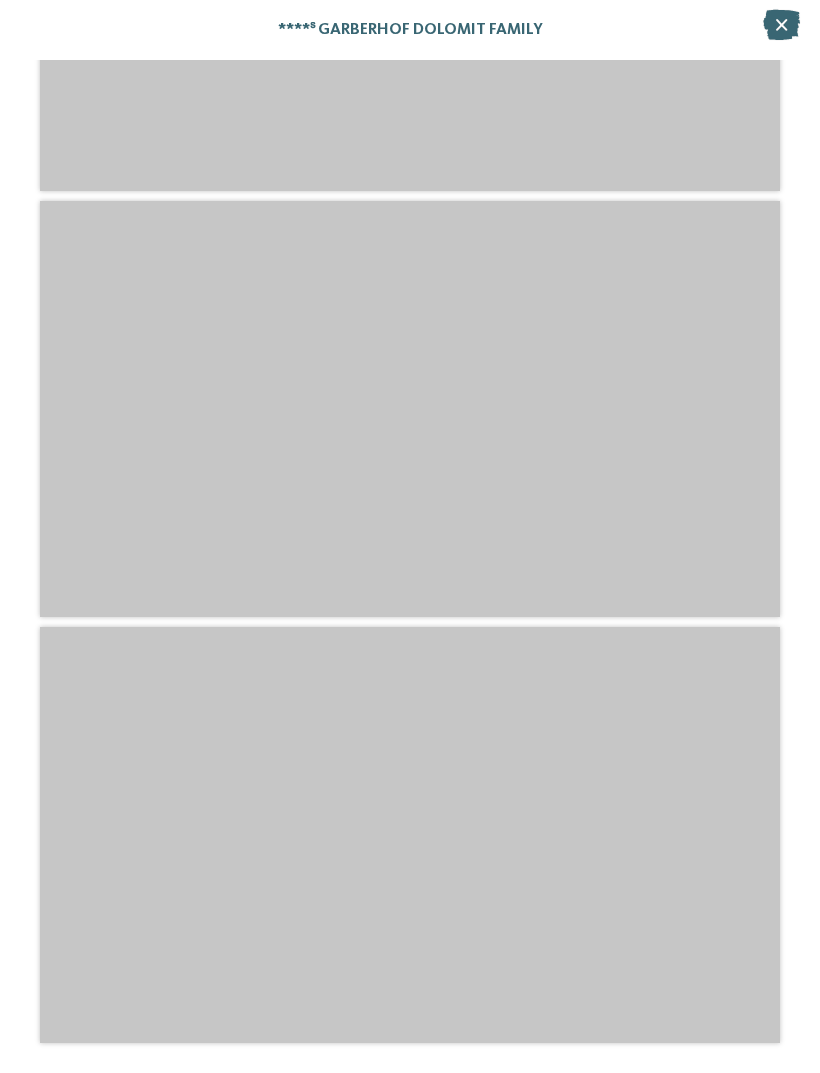 scroll, scrollTop: 29095, scrollLeft: 0, axis: vertical 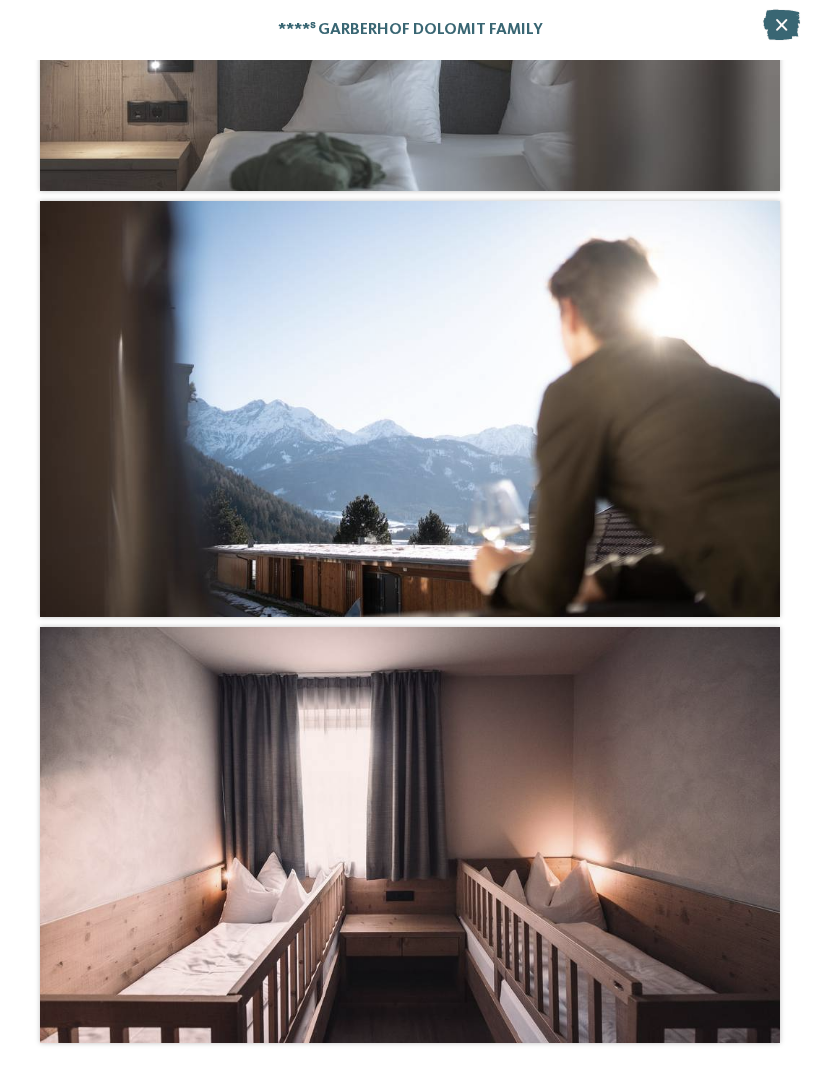 click at bounding box center (781, 25) 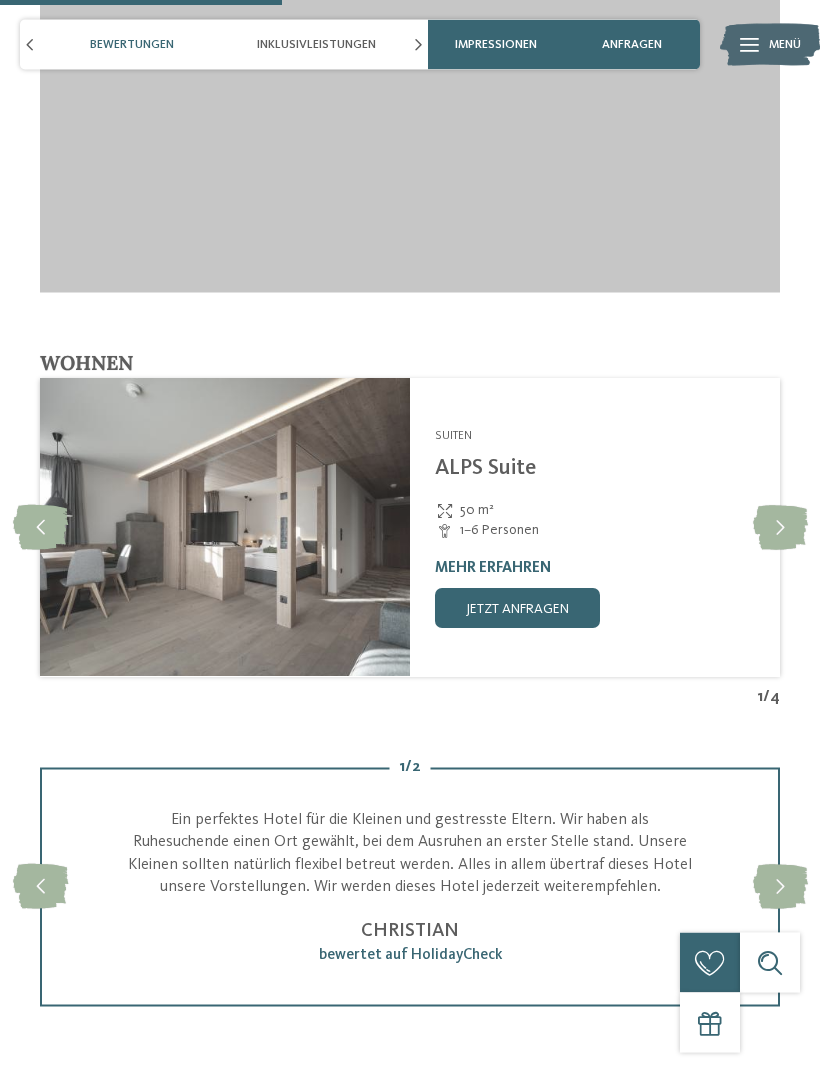 scroll, scrollTop: 2634, scrollLeft: 0, axis: vertical 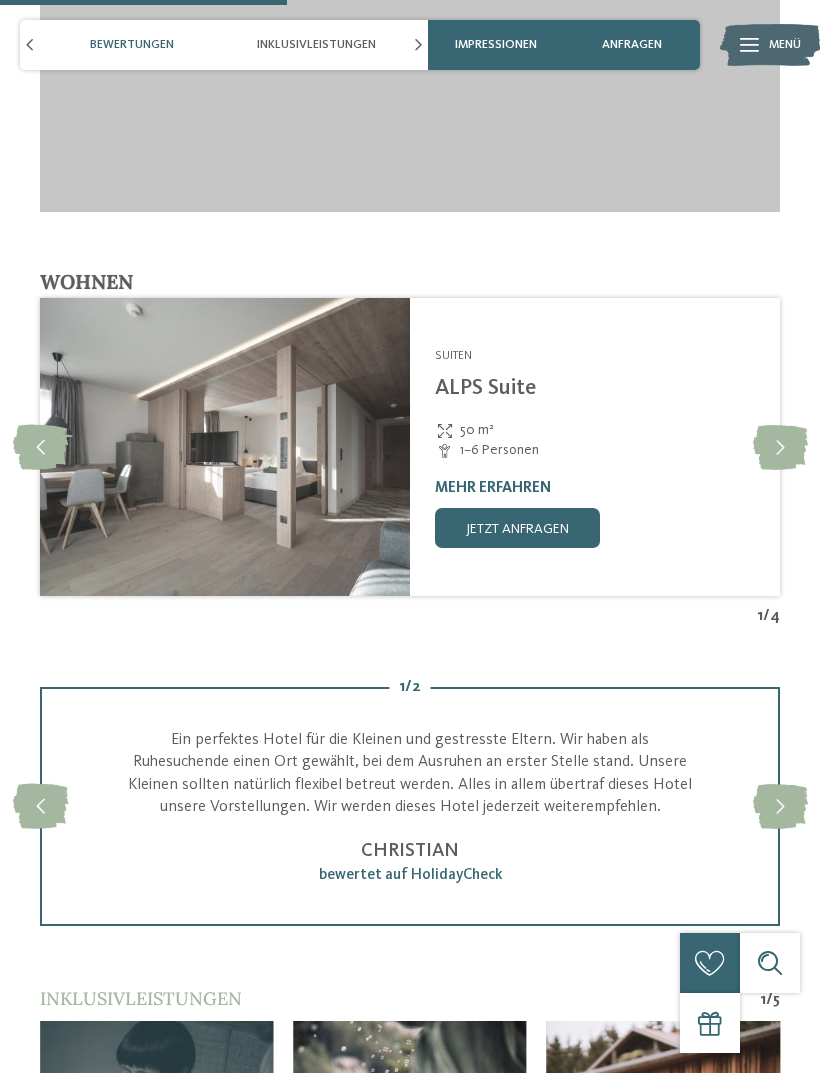 click at bounding box center (780, 447) 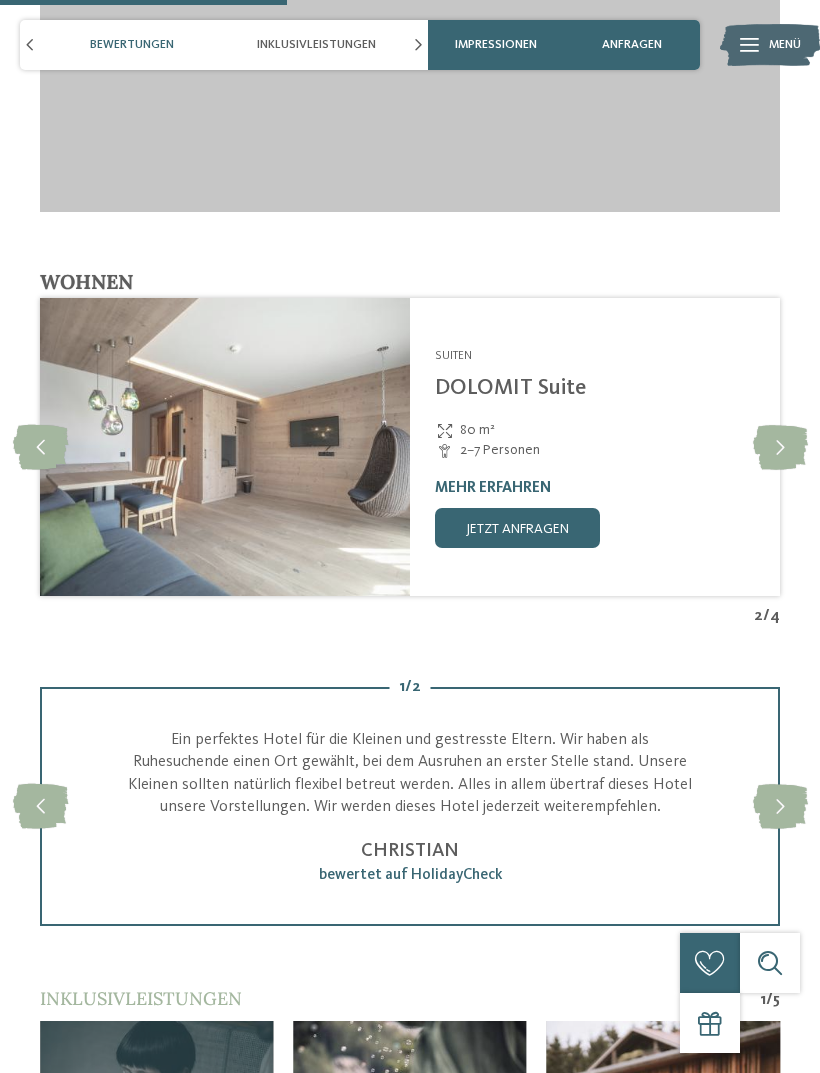 click at bounding box center (780, 447) 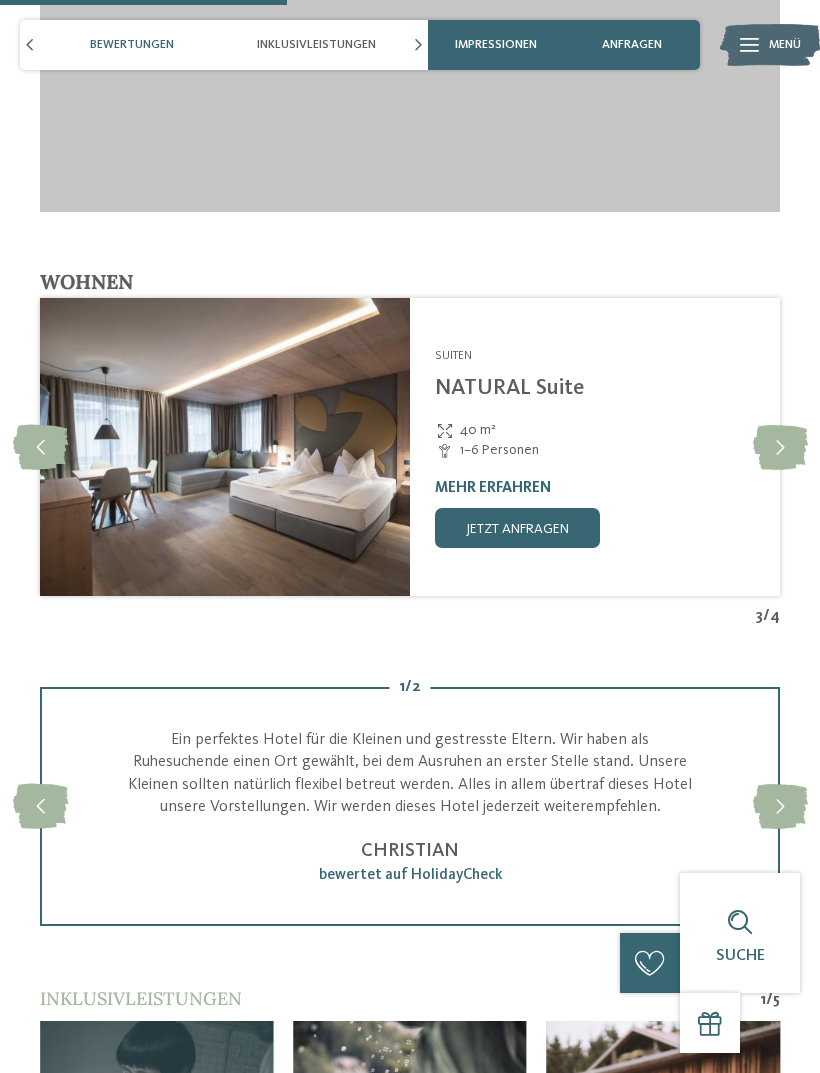 click at bounding box center (780, 447) 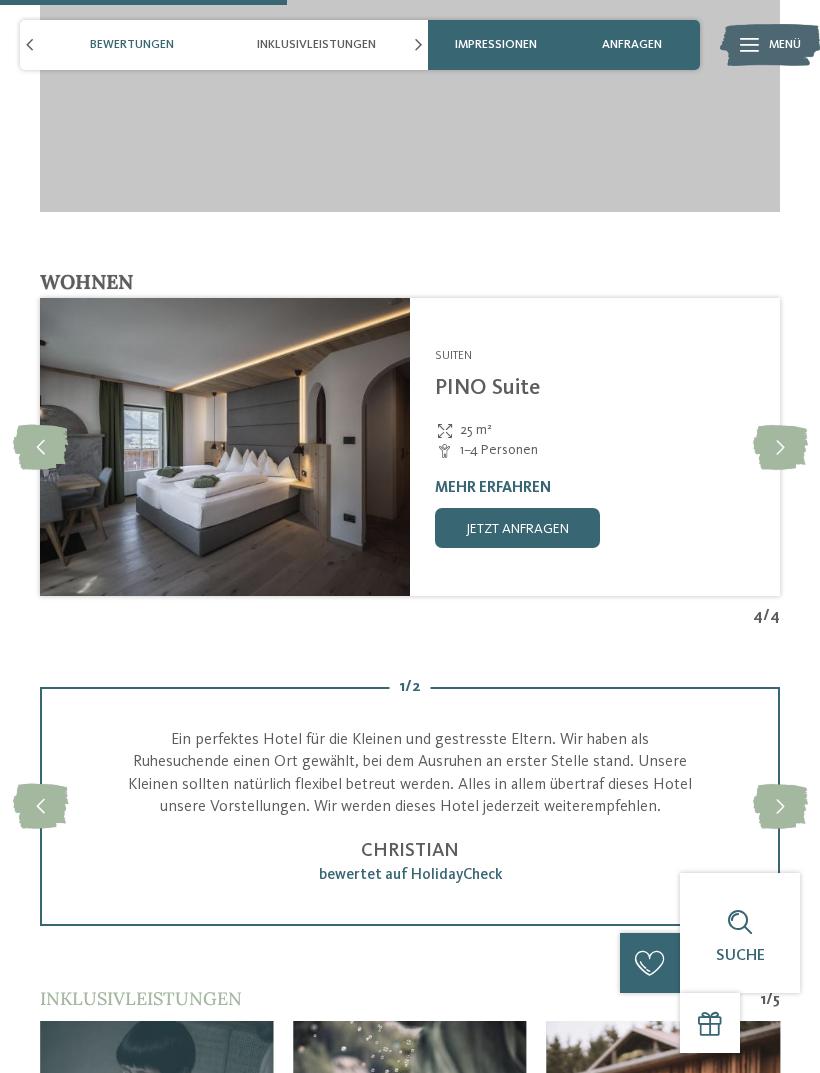click at bounding box center [780, 447] 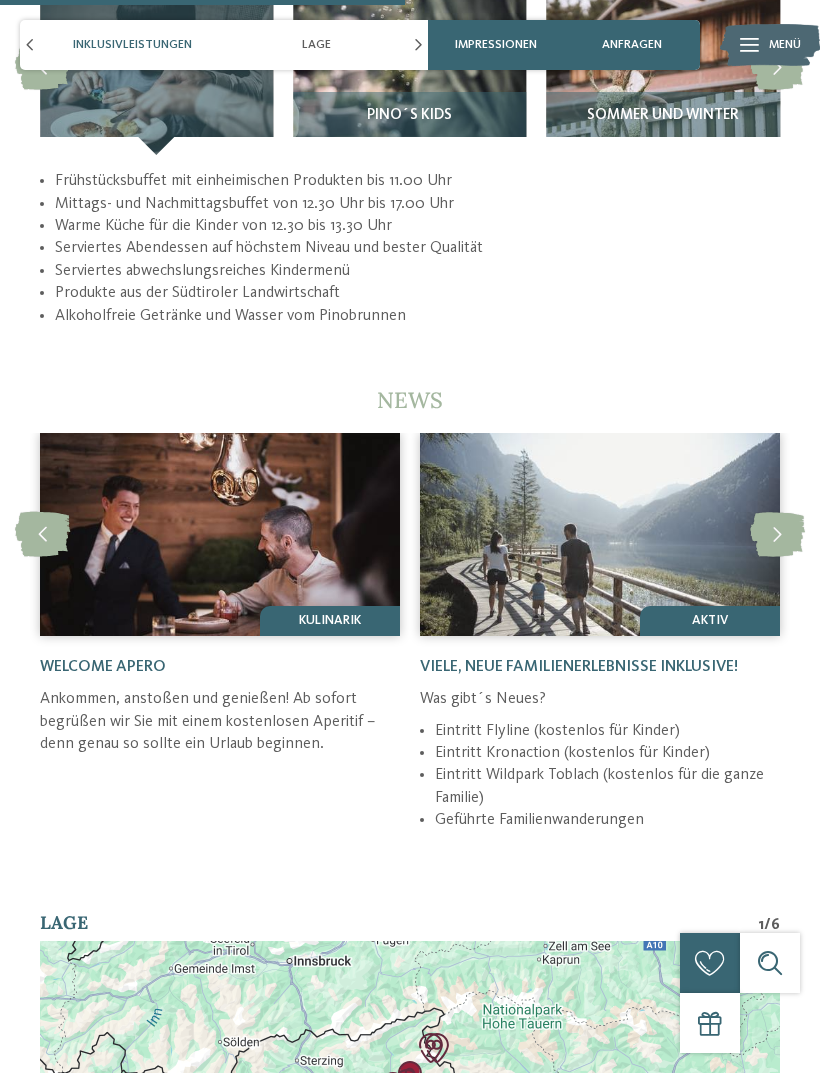 scroll, scrollTop: 3717, scrollLeft: 0, axis: vertical 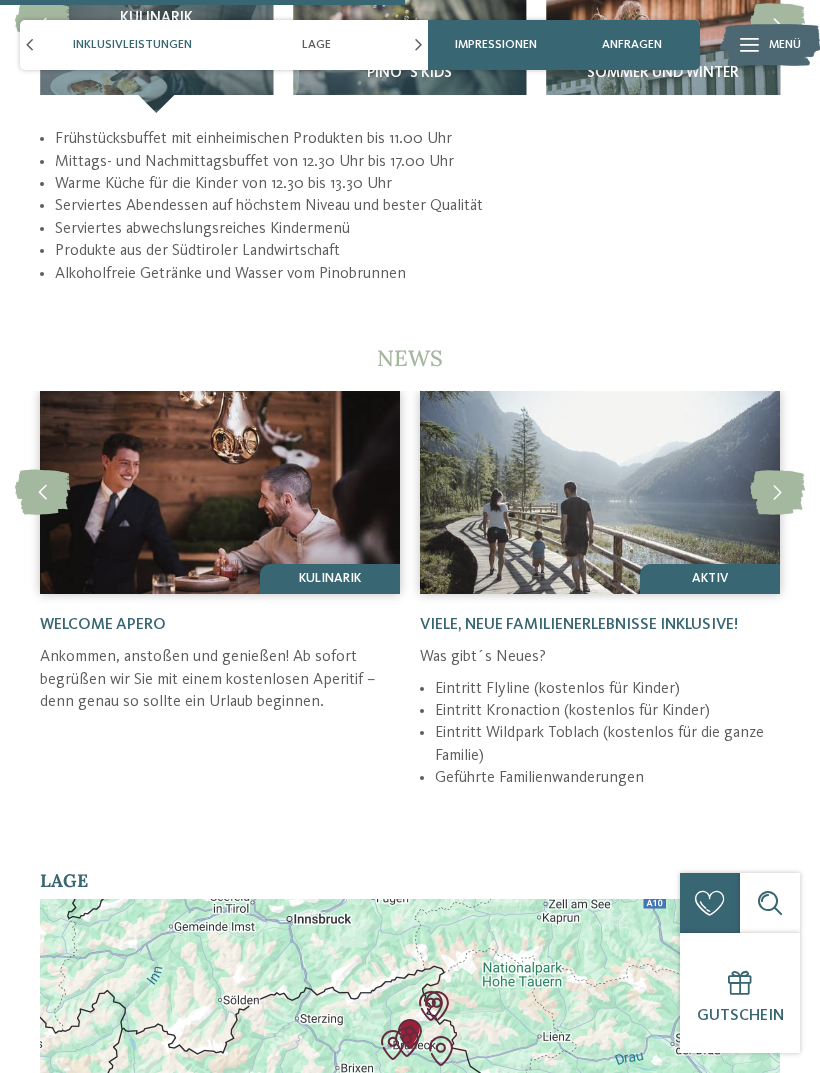 click at bounding box center (777, 492) 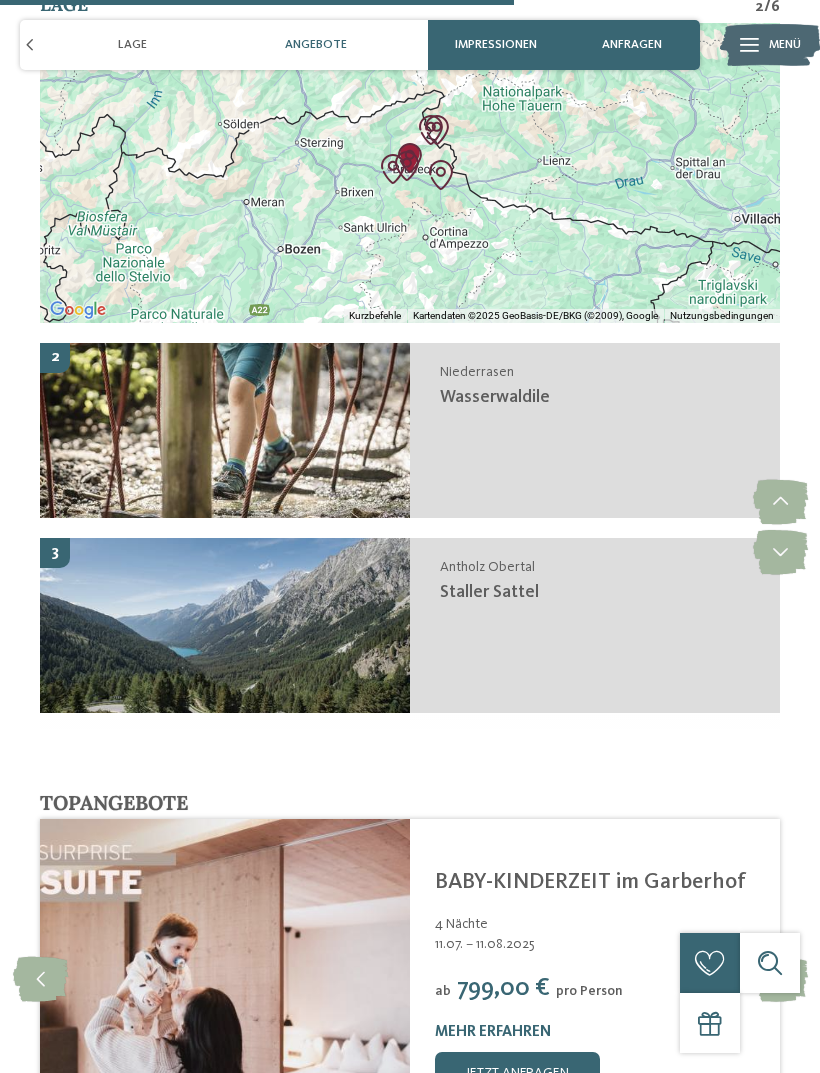 scroll, scrollTop: 4905, scrollLeft: 0, axis: vertical 